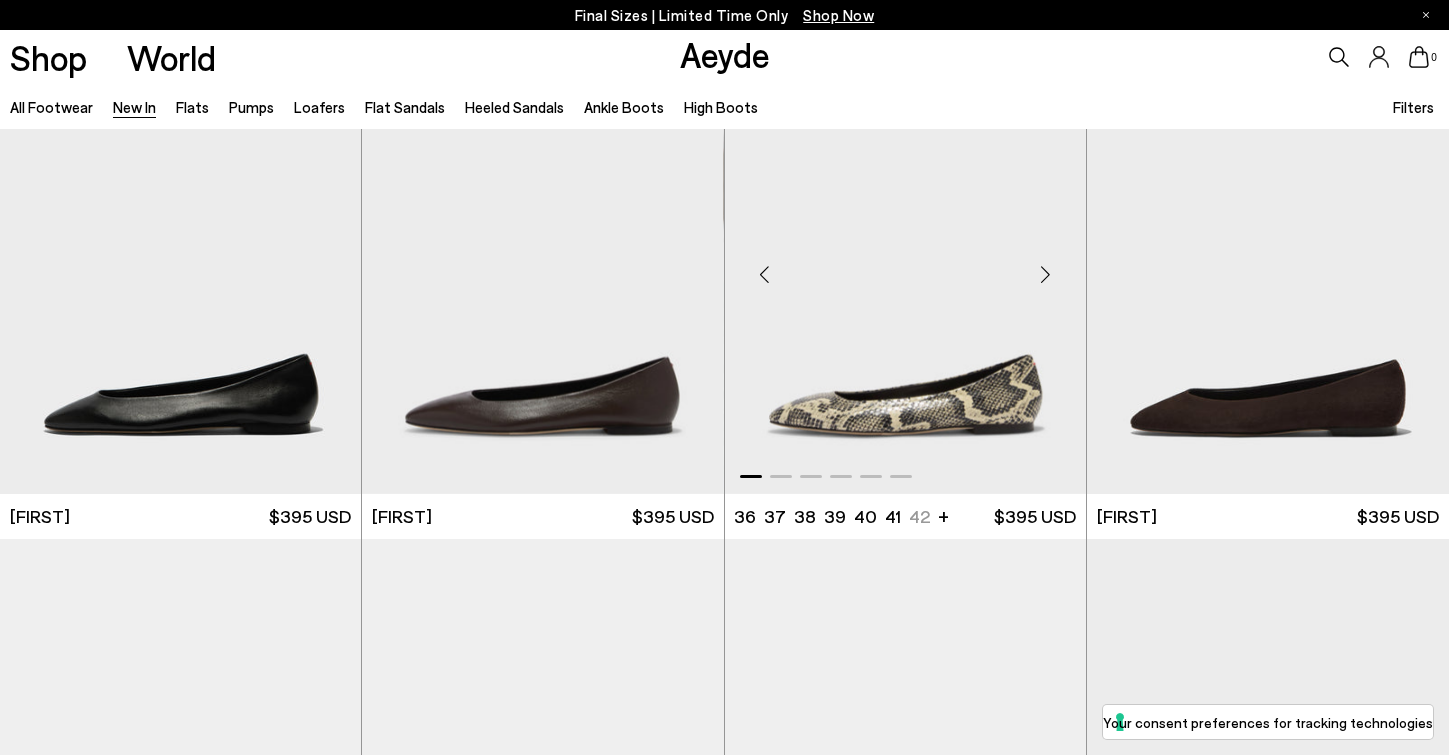 scroll, scrollTop: 99, scrollLeft: 0, axis: vertical 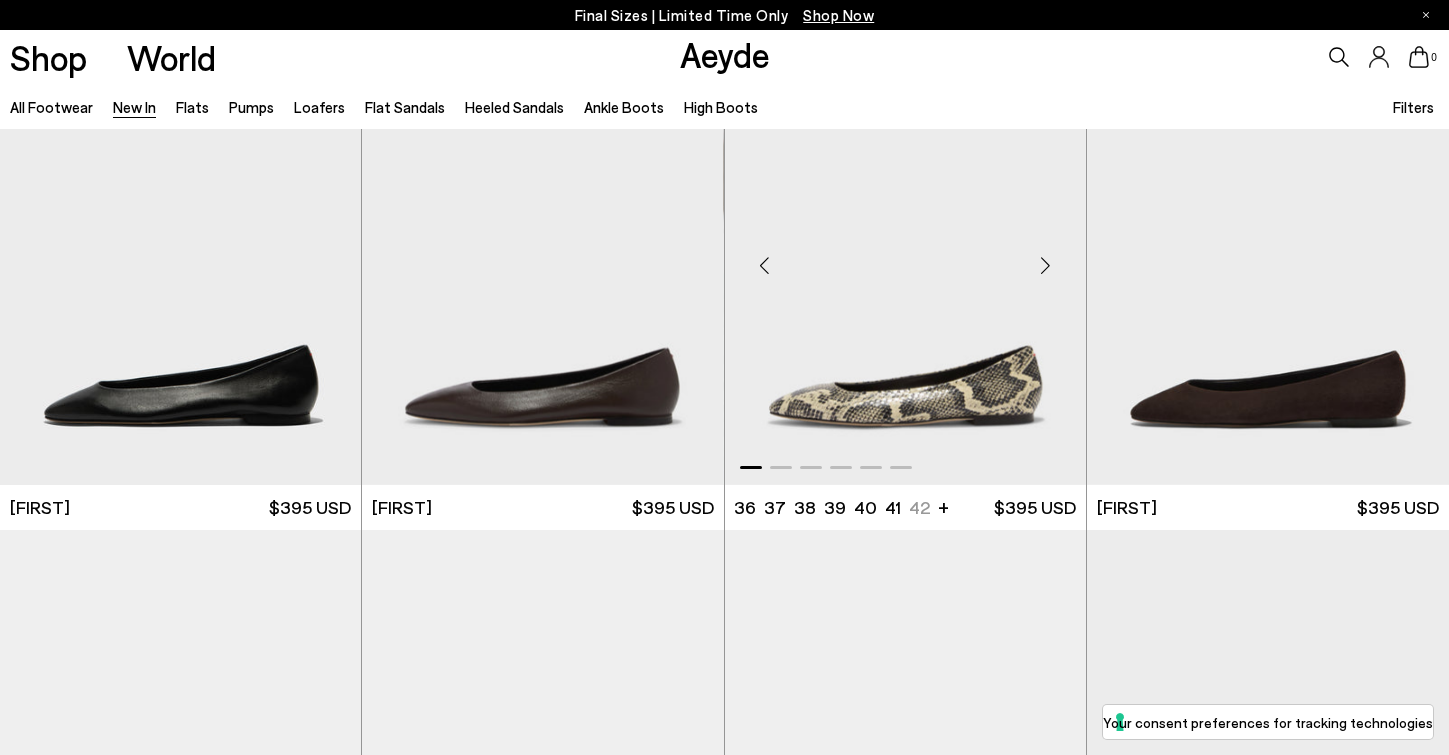 click at bounding box center [1046, 265] 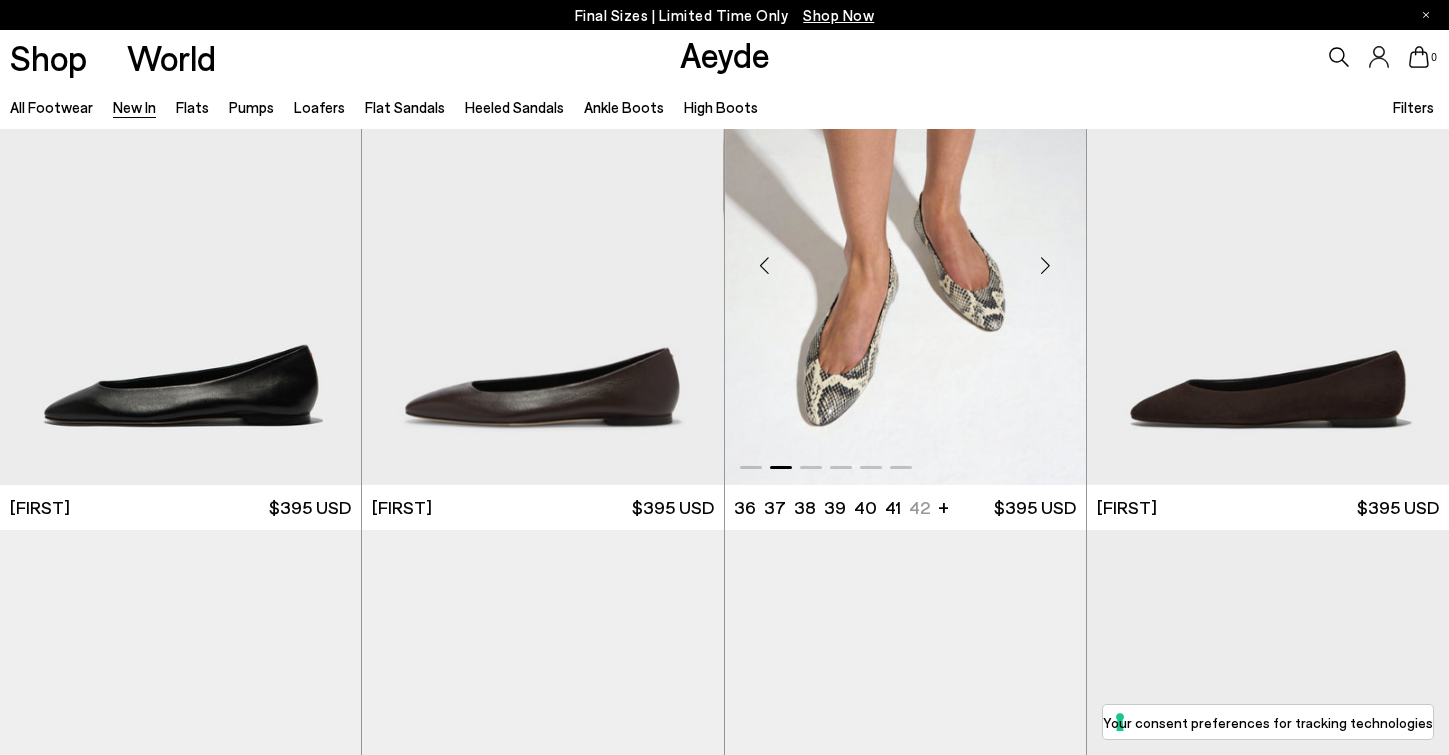 click at bounding box center [1046, 265] 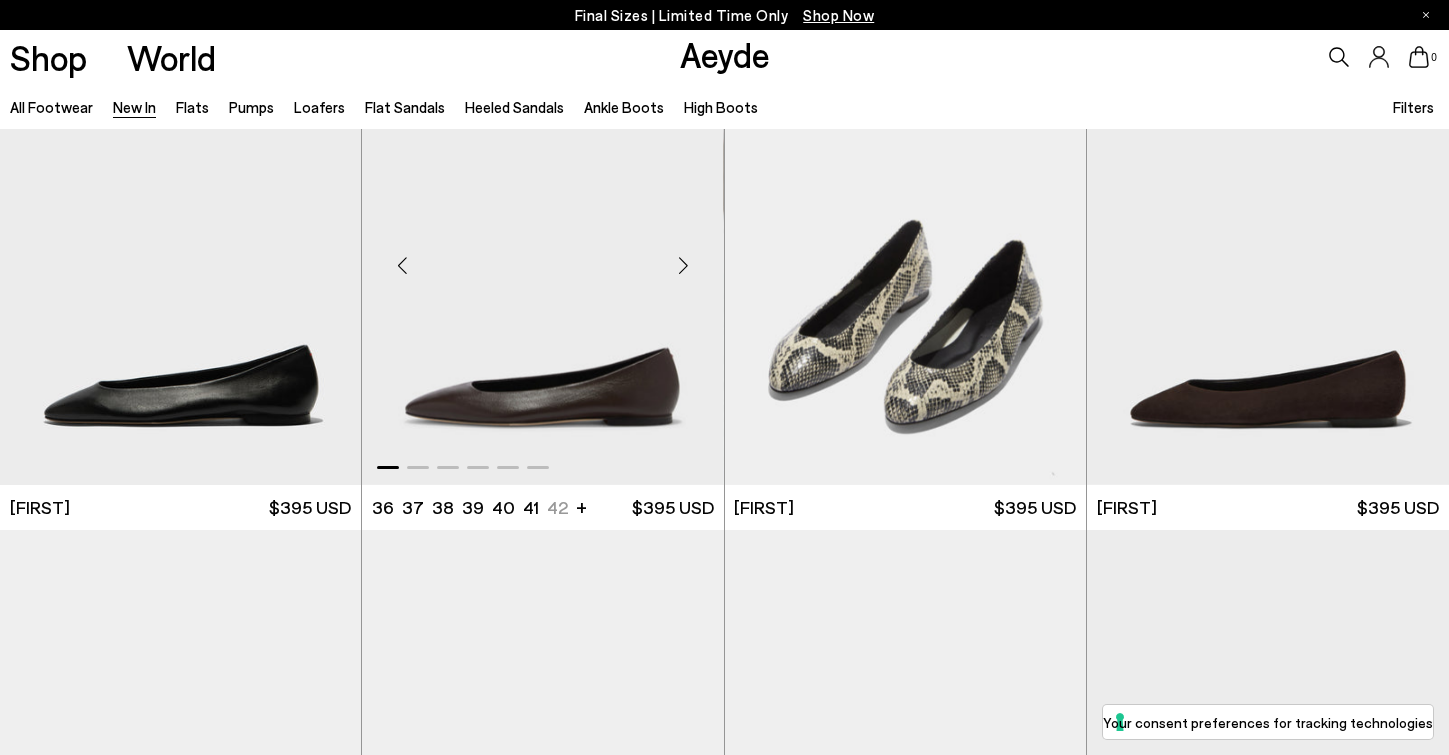 click at bounding box center (684, 265) 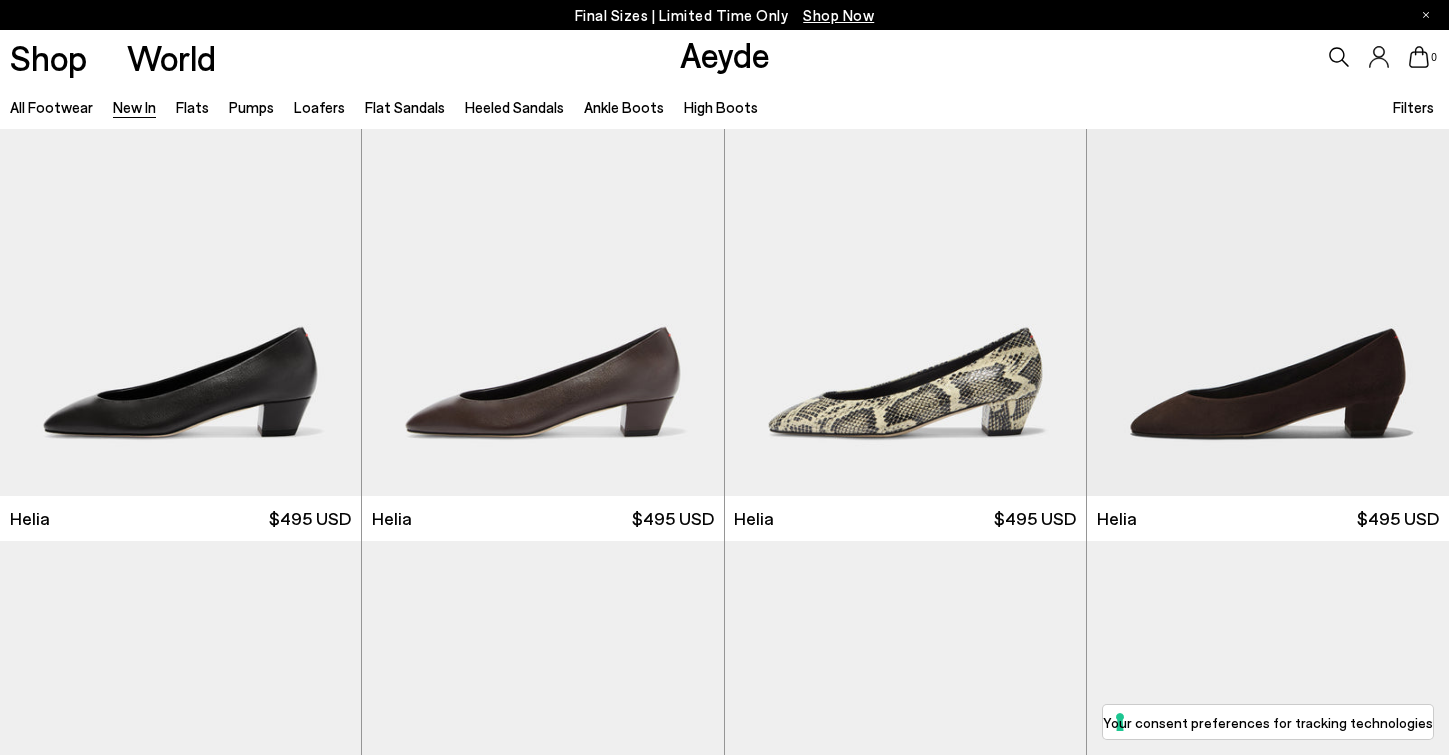scroll, scrollTop: 667, scrollLeft: 0, axis: vertical 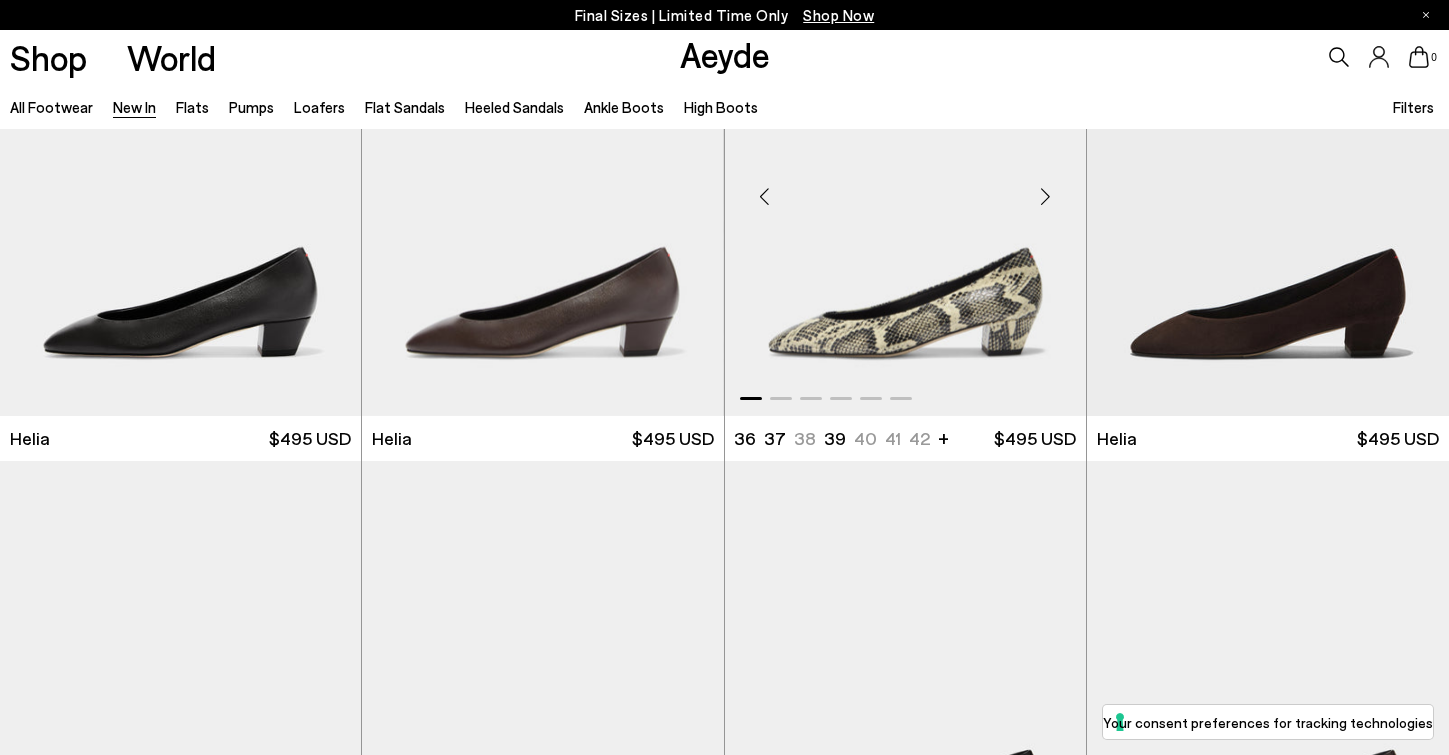click at bounding box center [1046, 197] 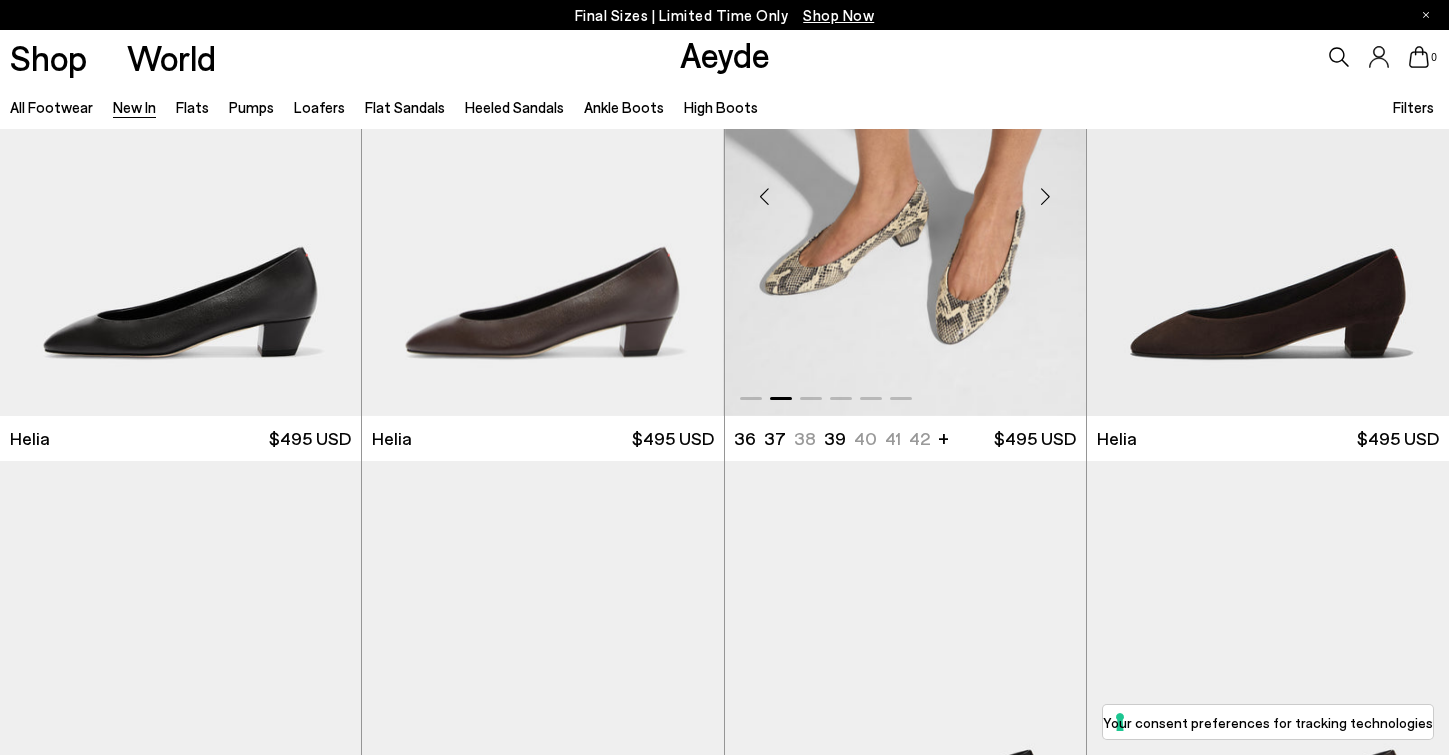 click at bounding box center [1046, 197] 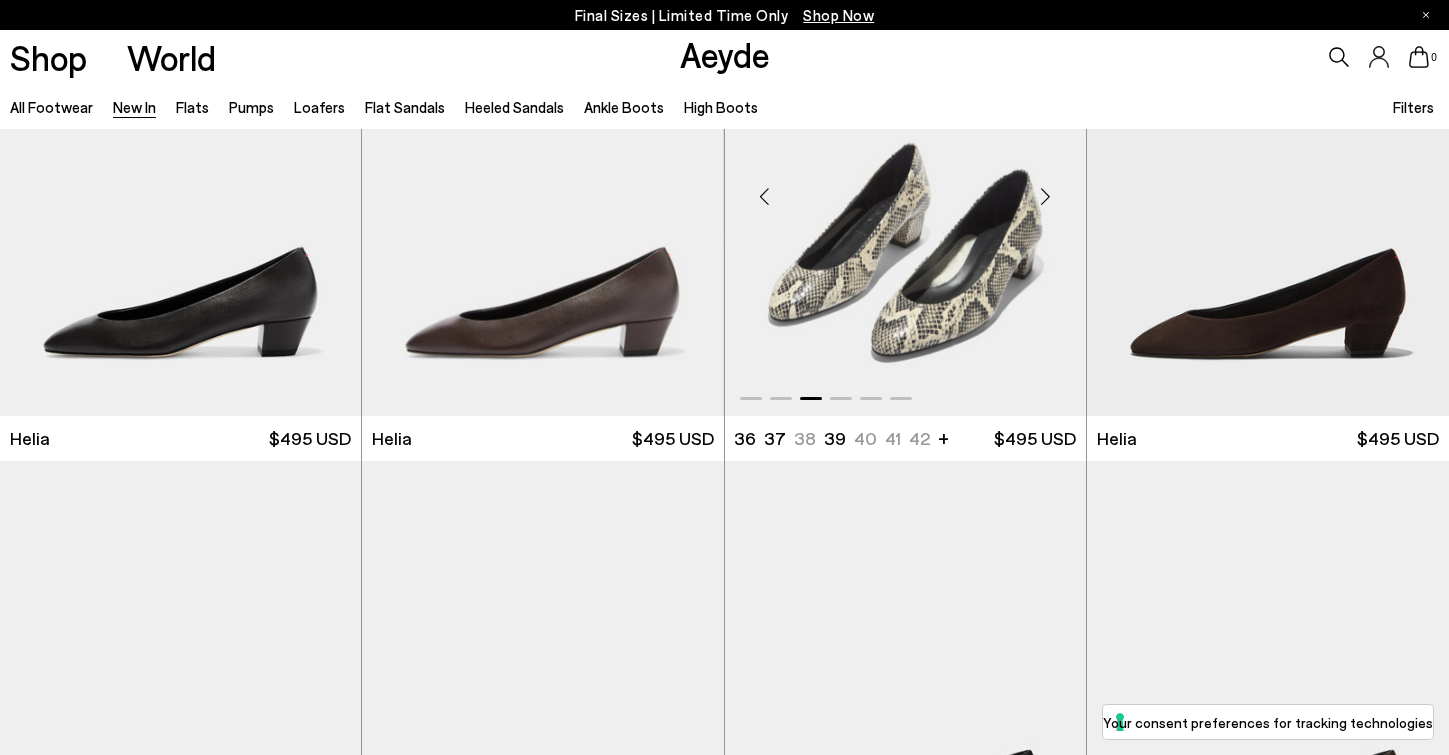 click at bounding box center [1046, 197] 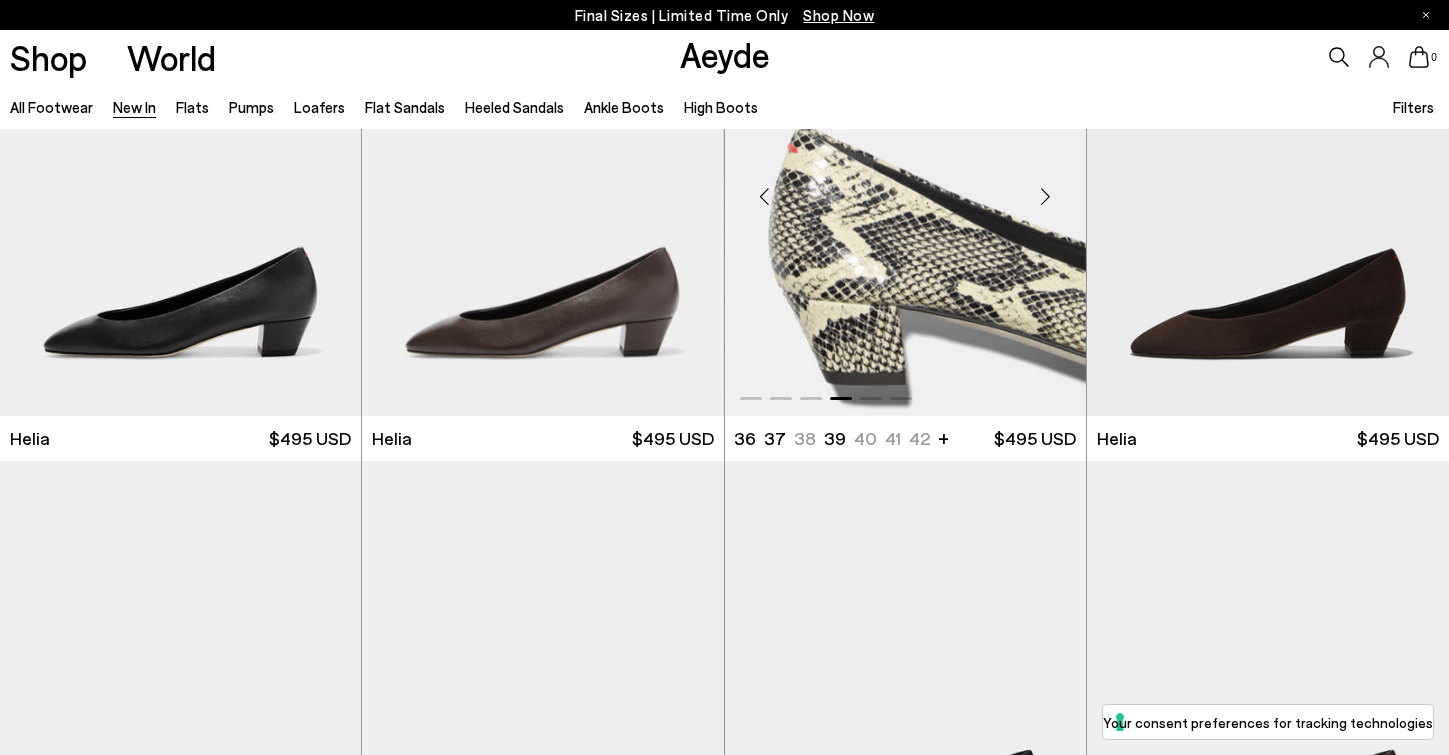 click at bounding box center (1046, 197) 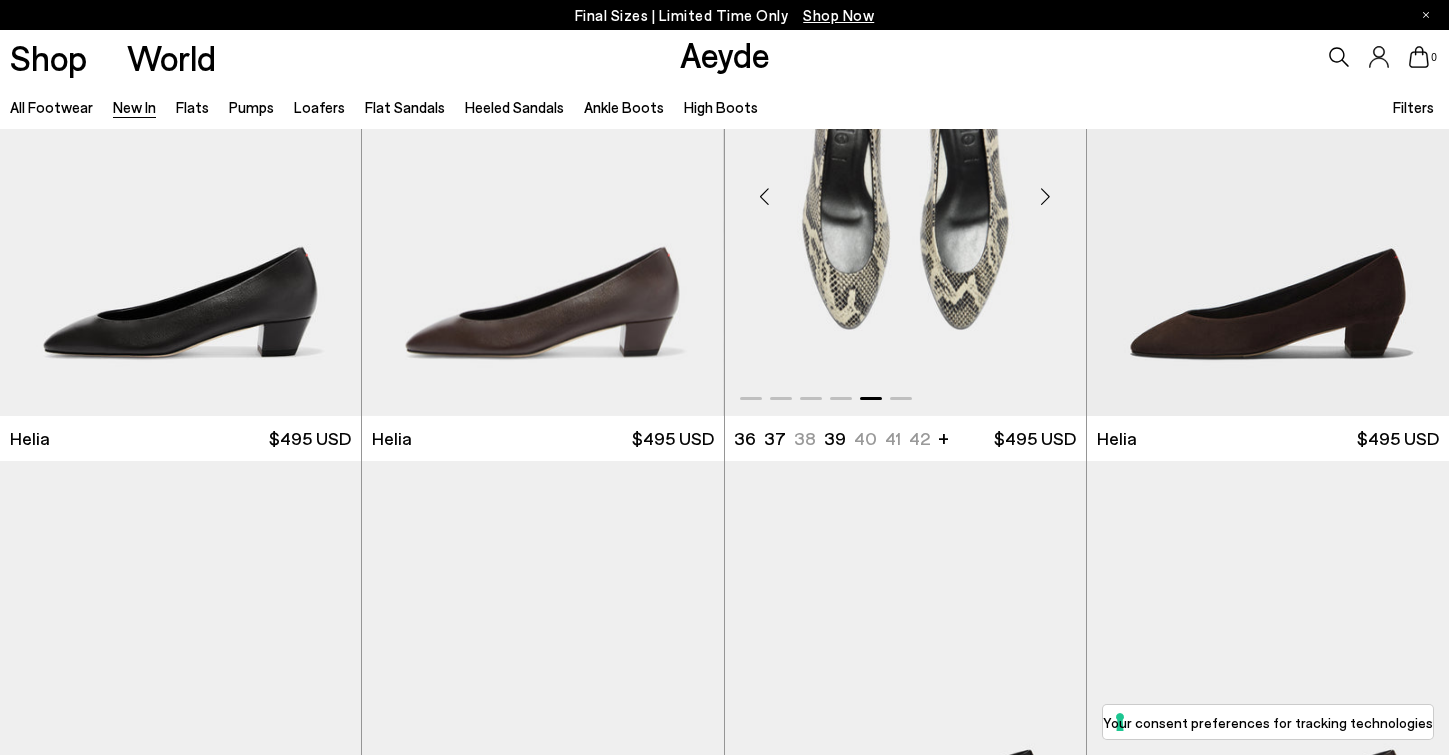 click at bounding box center [1046, 197] 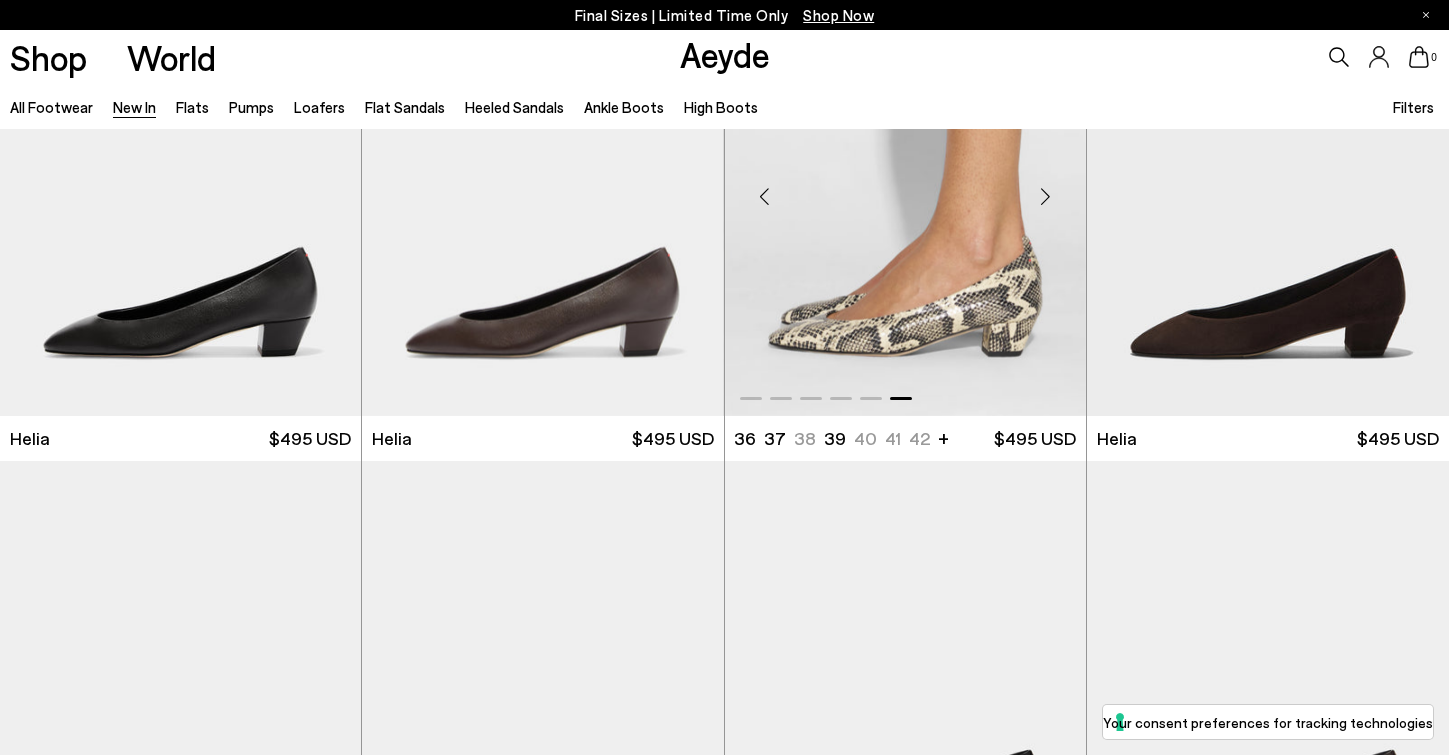 click at bounding box center (1046, 197) 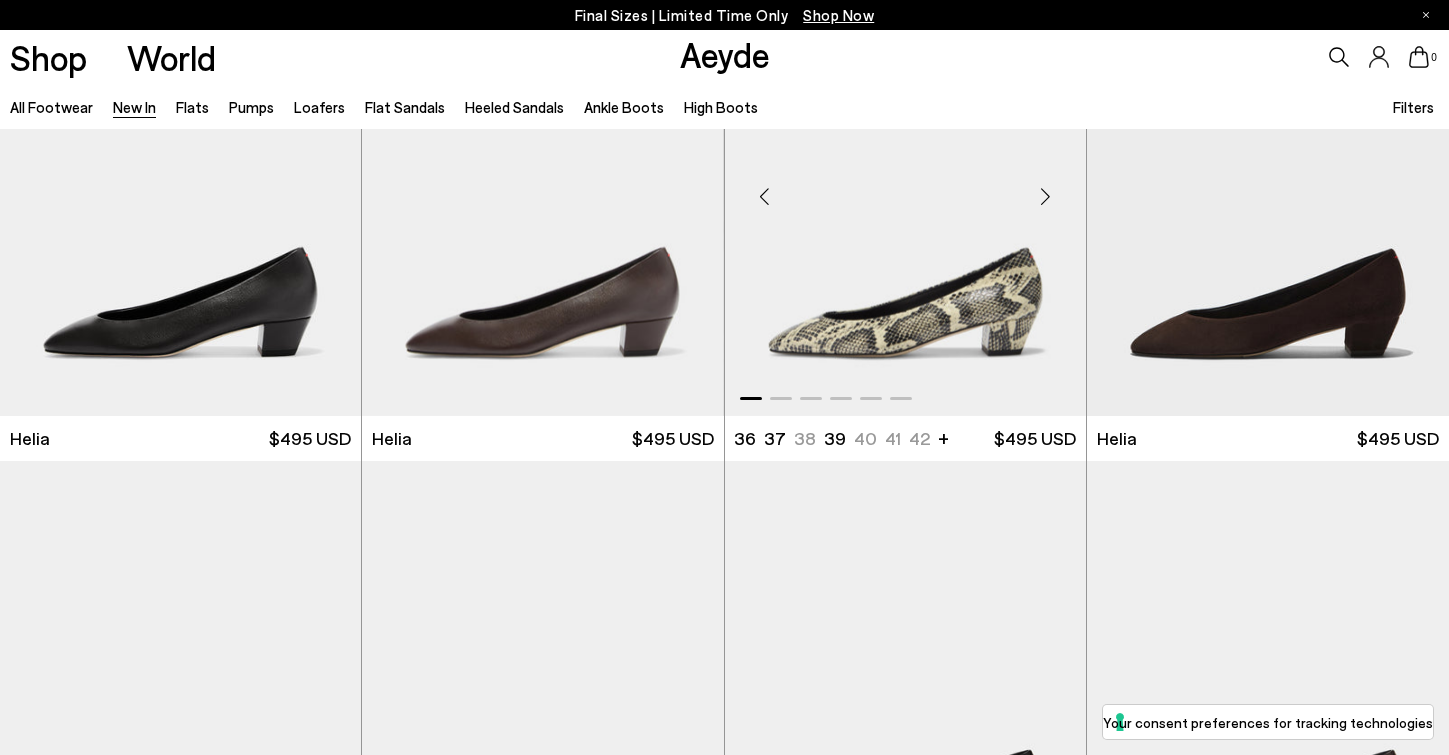 click at bounding box center (1046, 197) 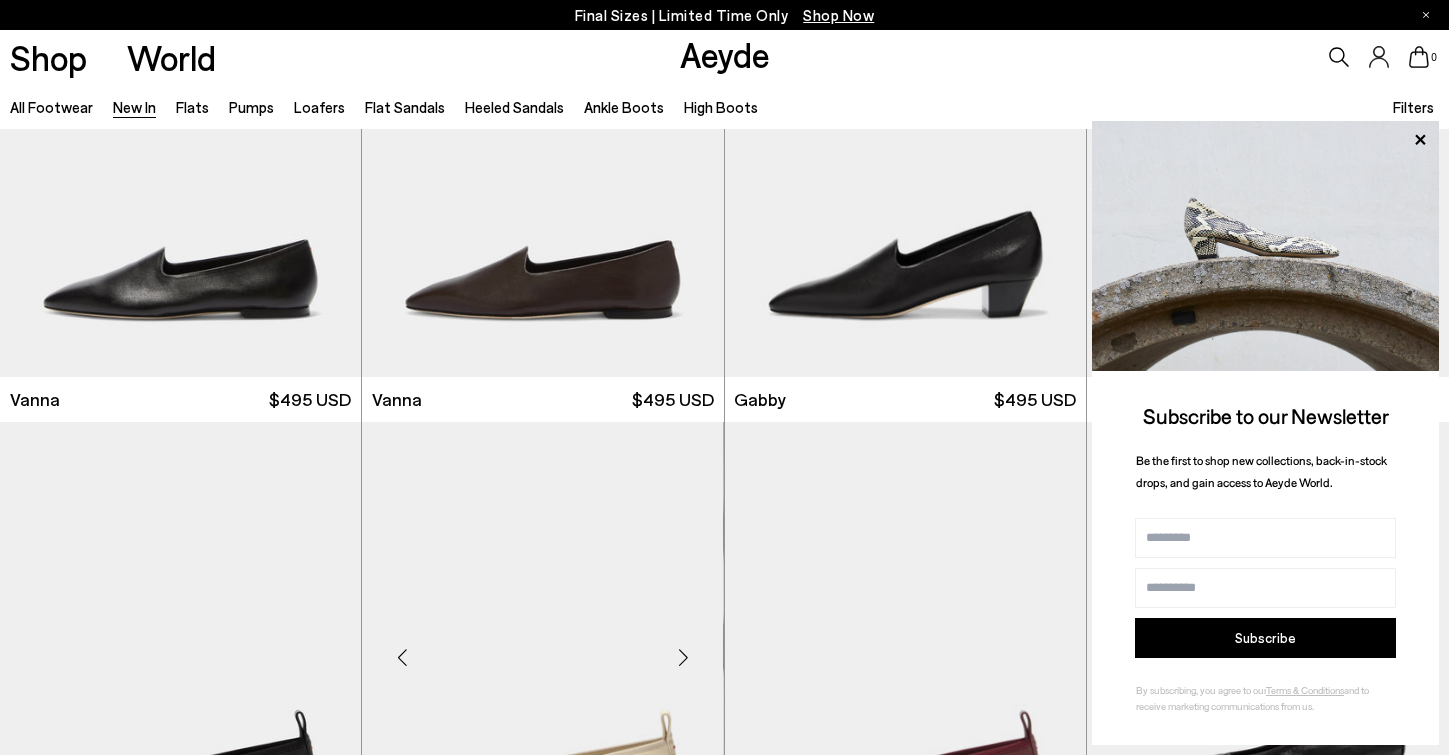 scroll, scrollTop: 1213, scrollLeft: 0, axis: vertical 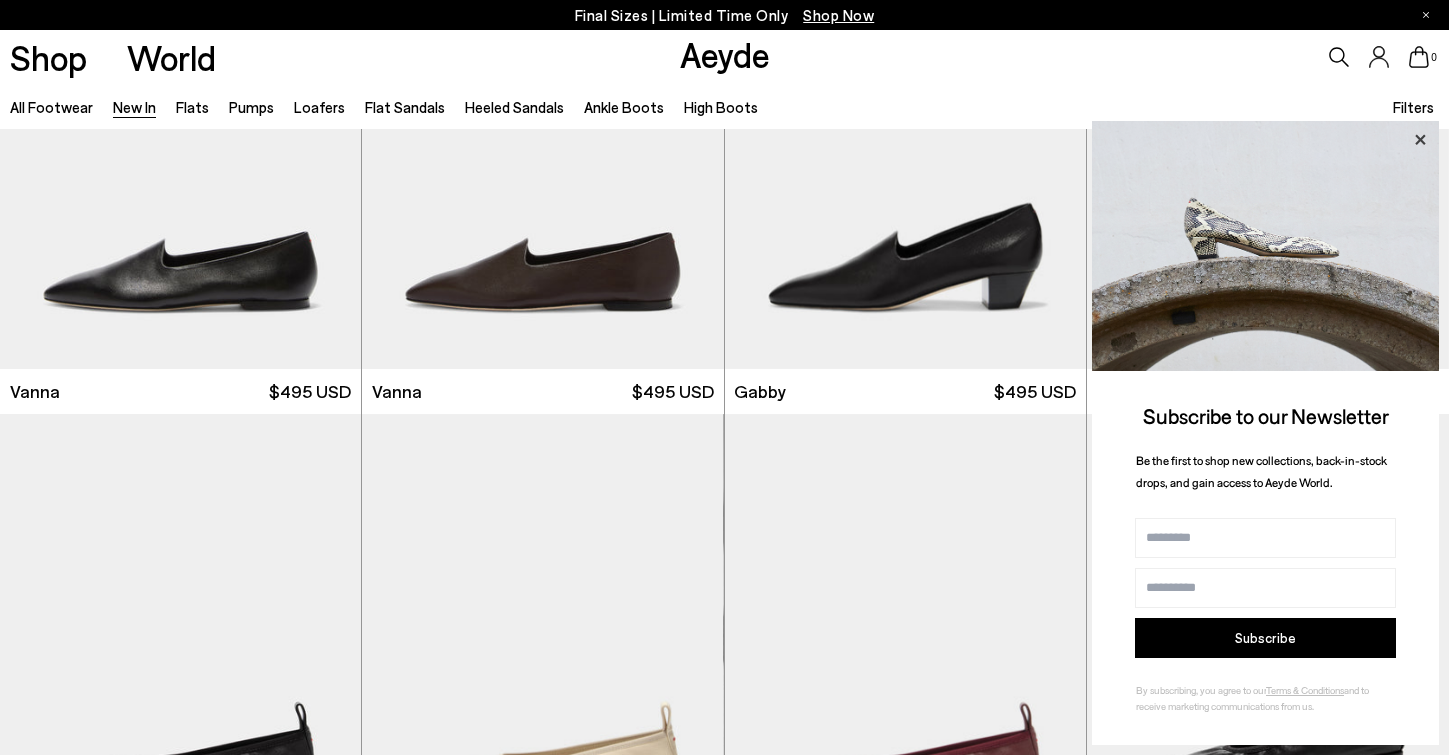 click 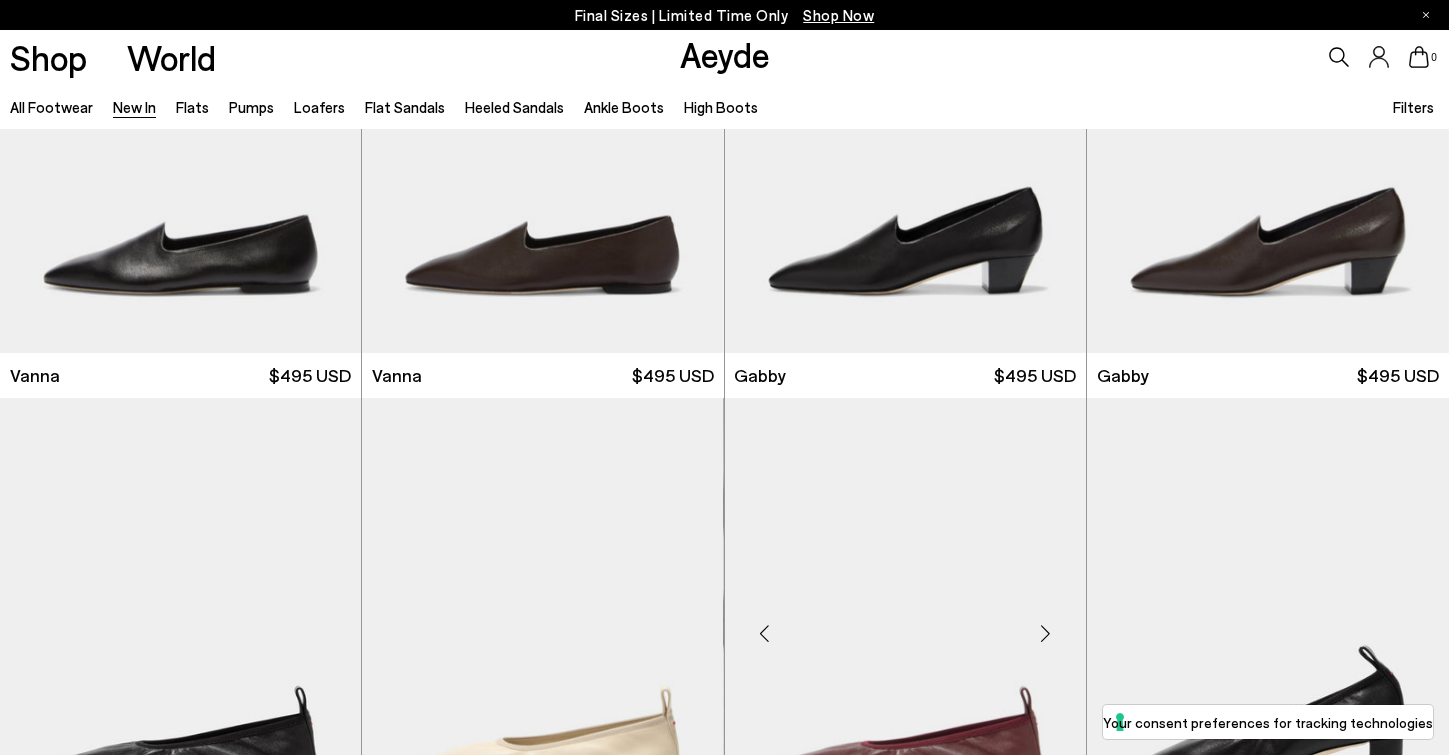scroll, scrollTop: 1591, scrollLeft: 0, axis: vertical 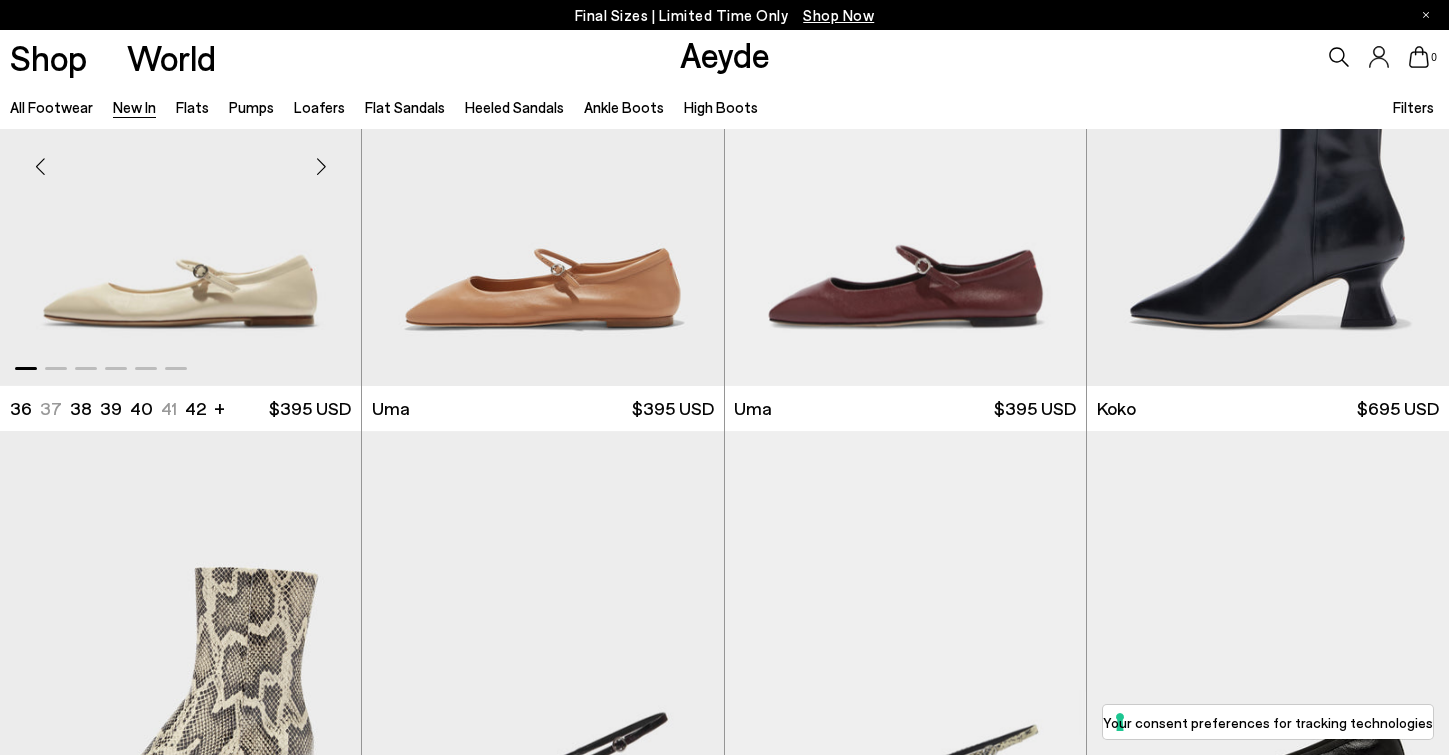 click at bounding box center [321, 167] 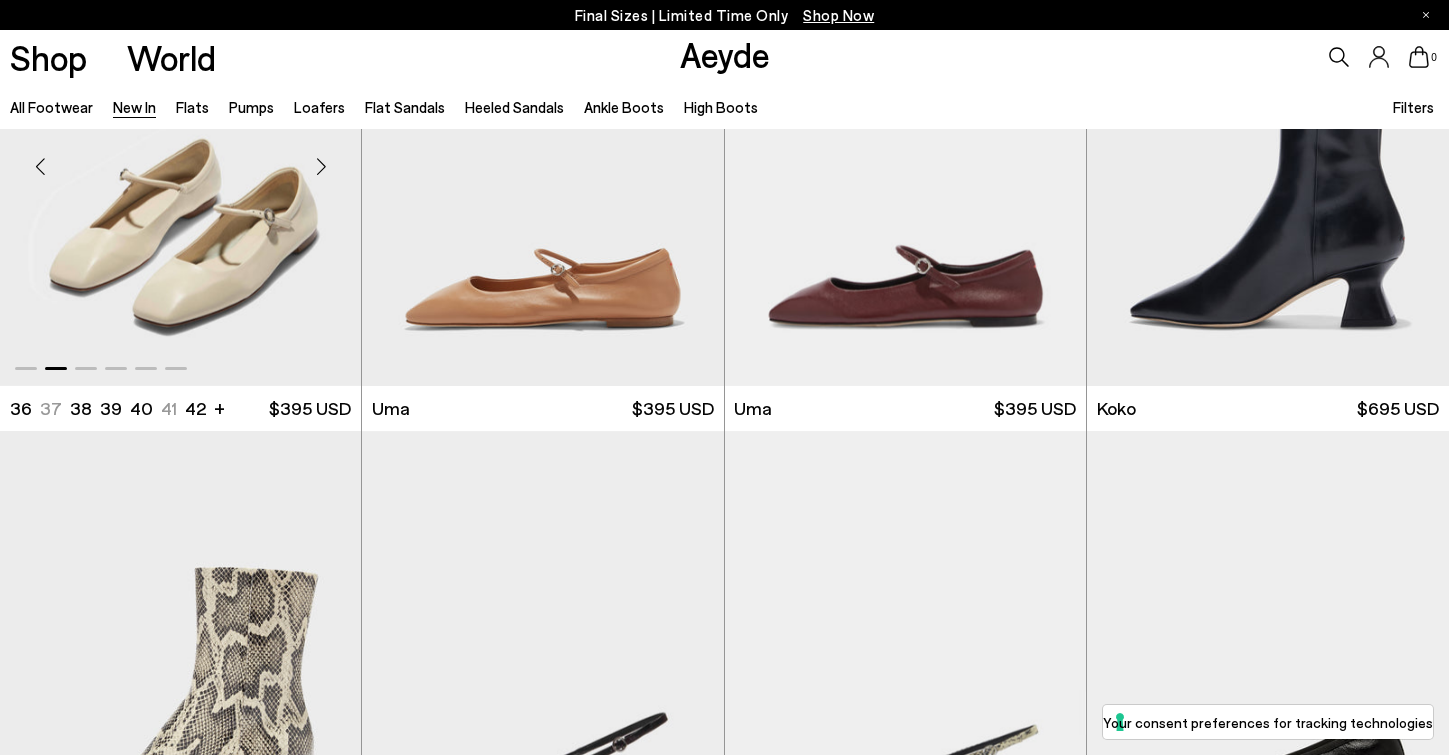 click at bounding box center (321, 167) 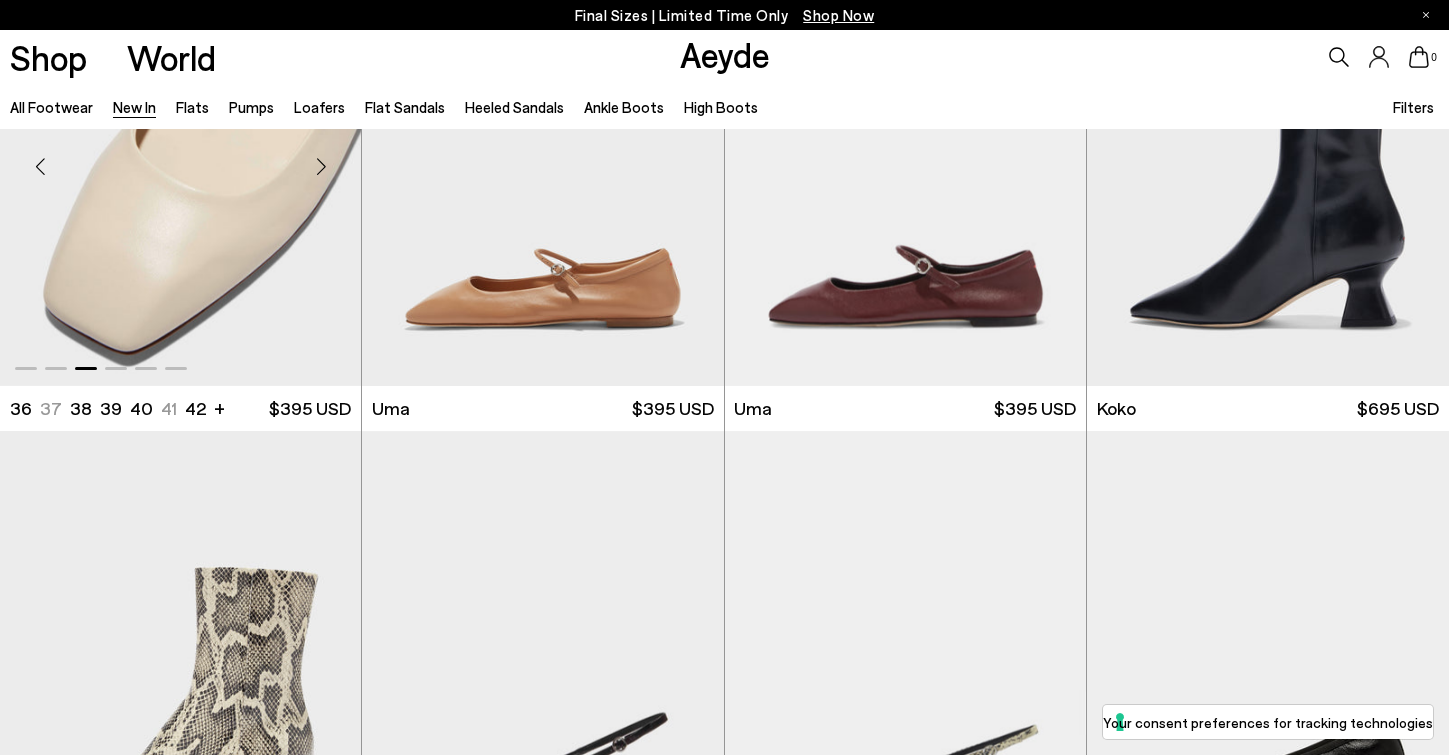 click at bounding box center [321, 167] 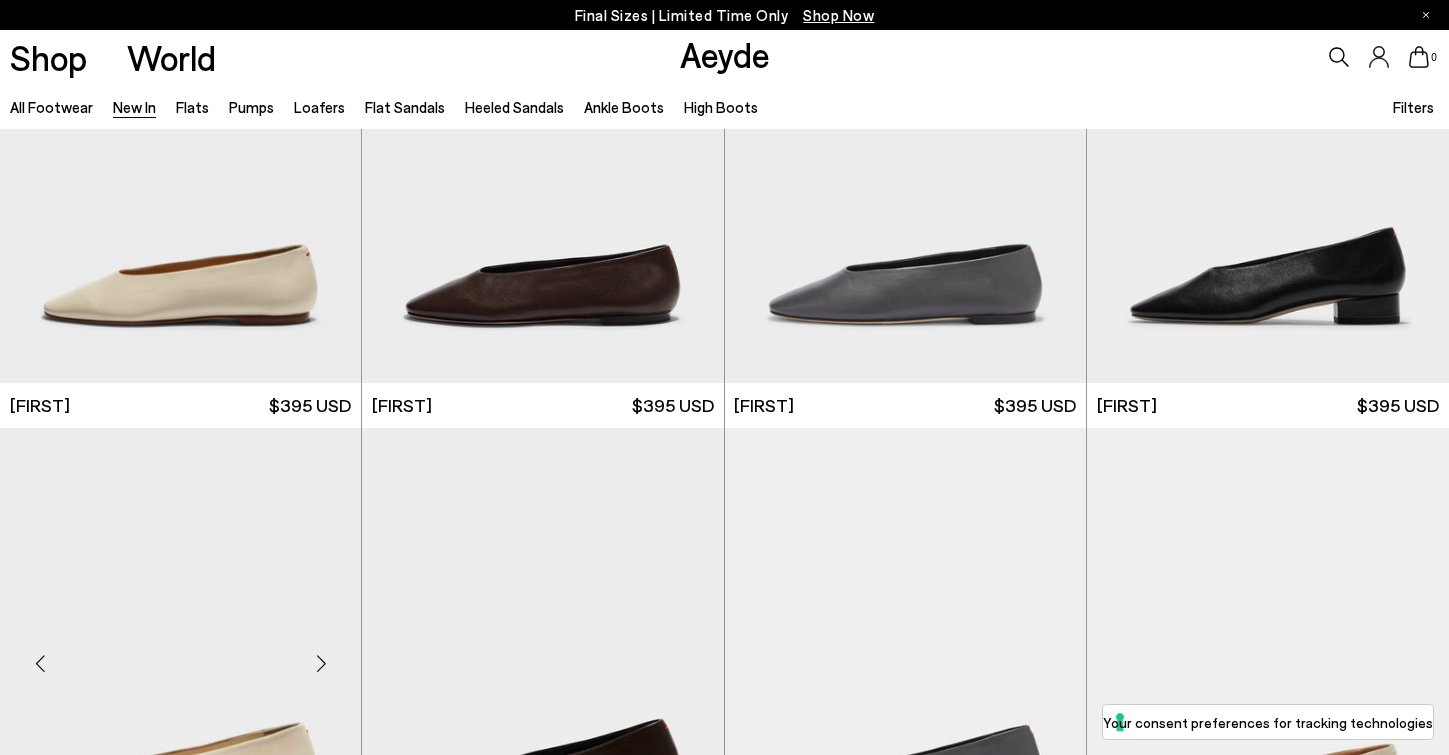 scroll, scrollTop: 9536, scrollLeft: 0, axis: vertical 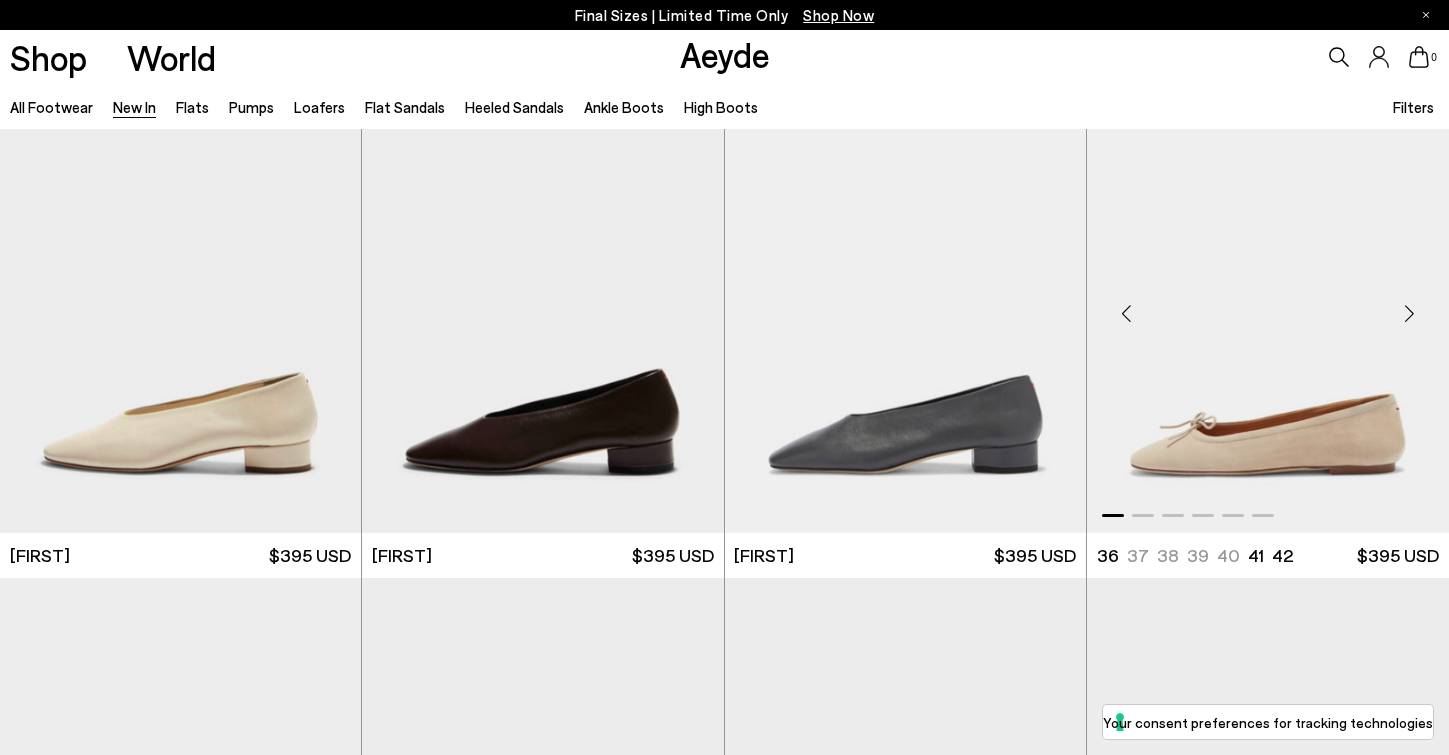 click at bounding box center [1409, 314] 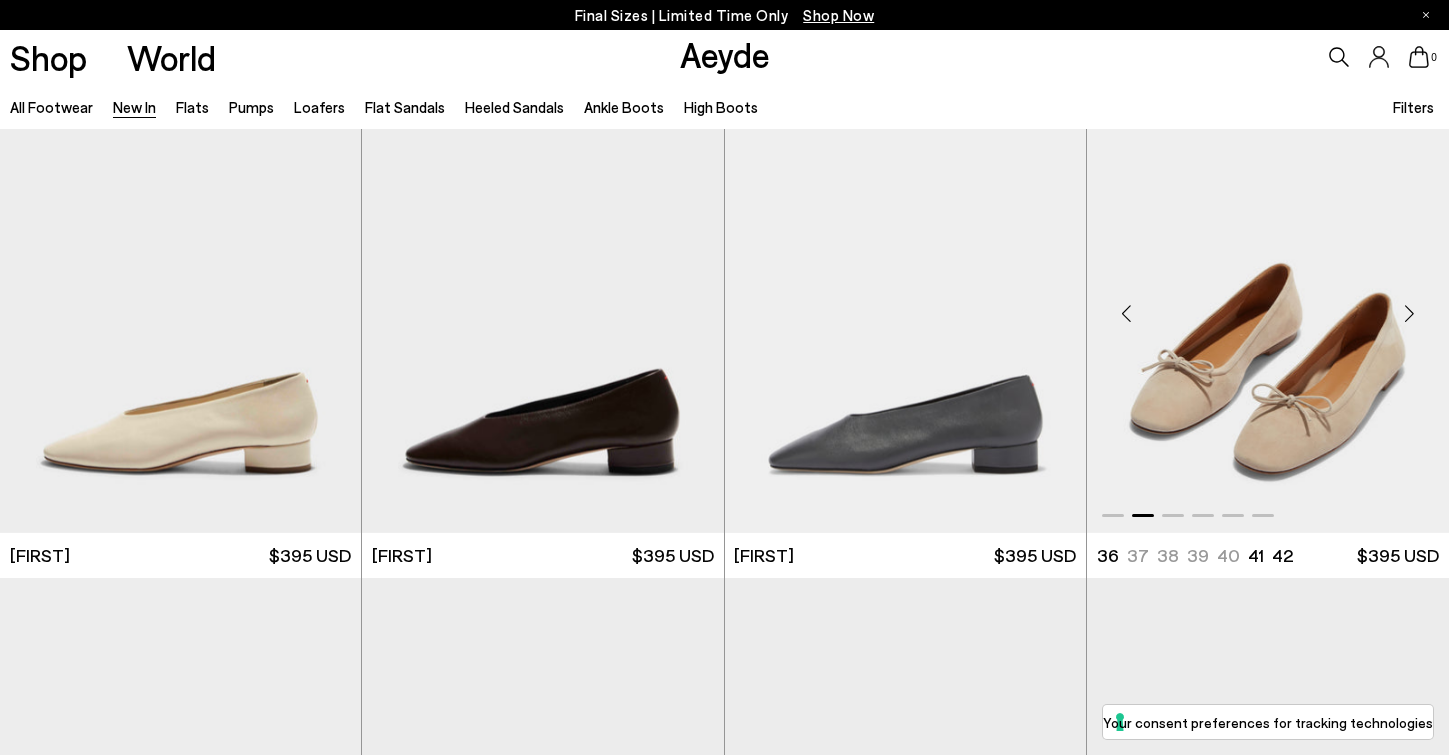 click at bounding box center (1409, 314) 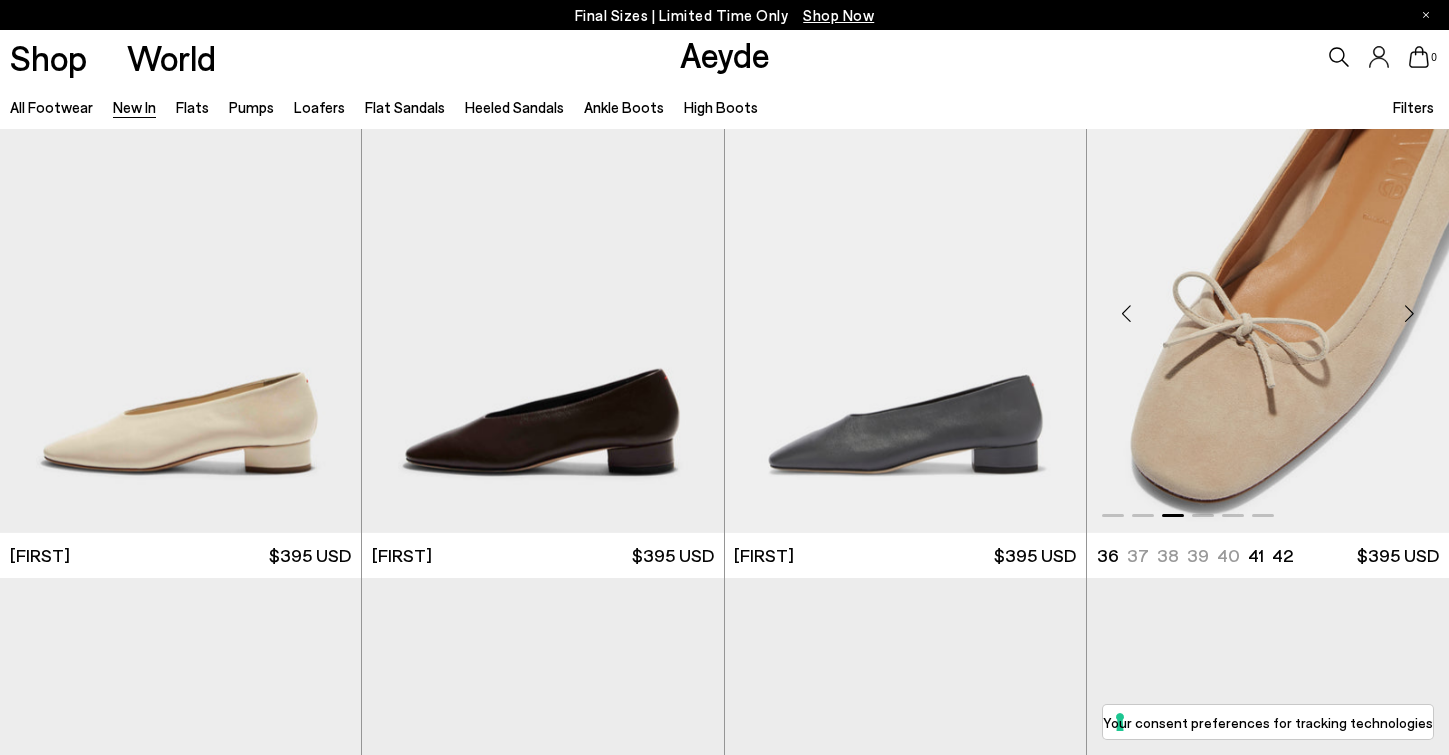 click at bounding box center (1409, 314) 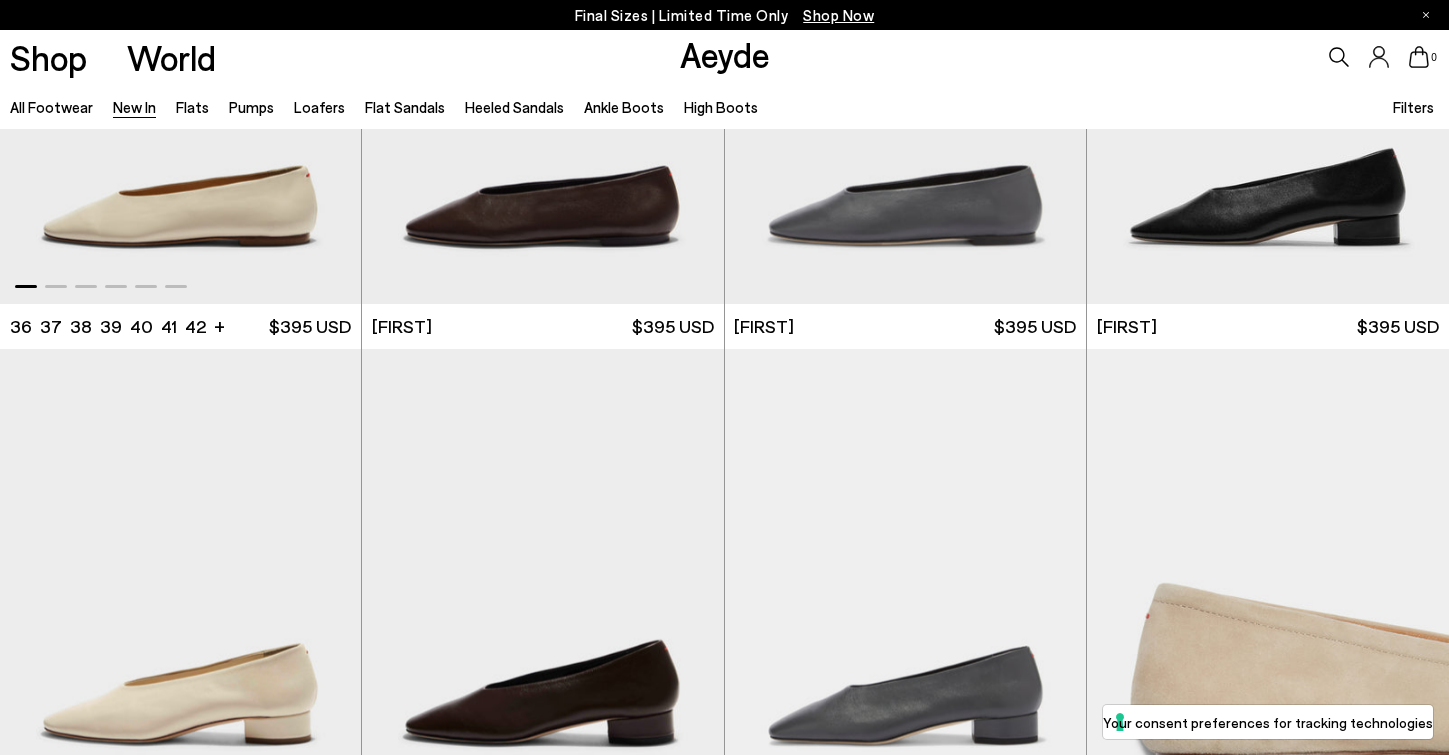 scroll, scrollTop: 9423, scrollLeft: 0, axis: vertical 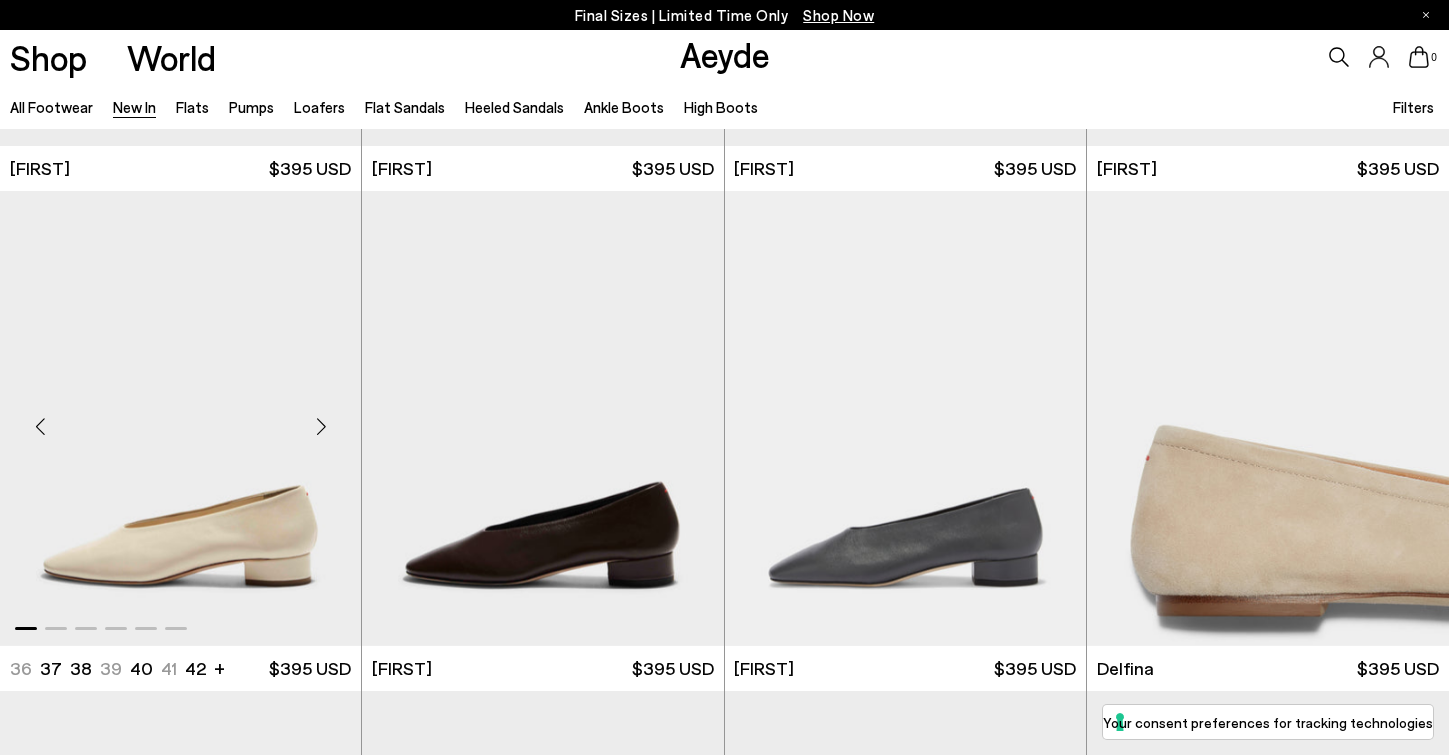 click at bounding box center [321, 427] 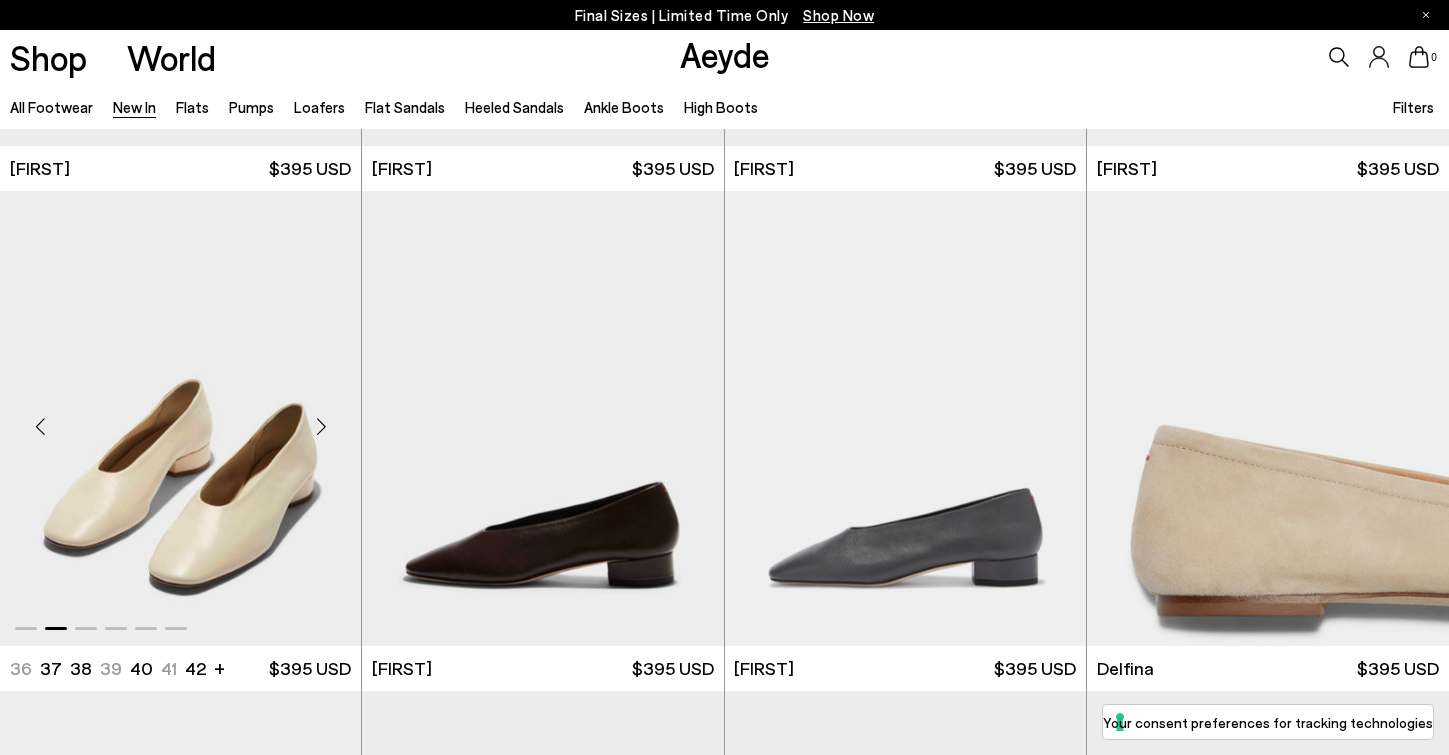 click at bounding box center (321, 427) 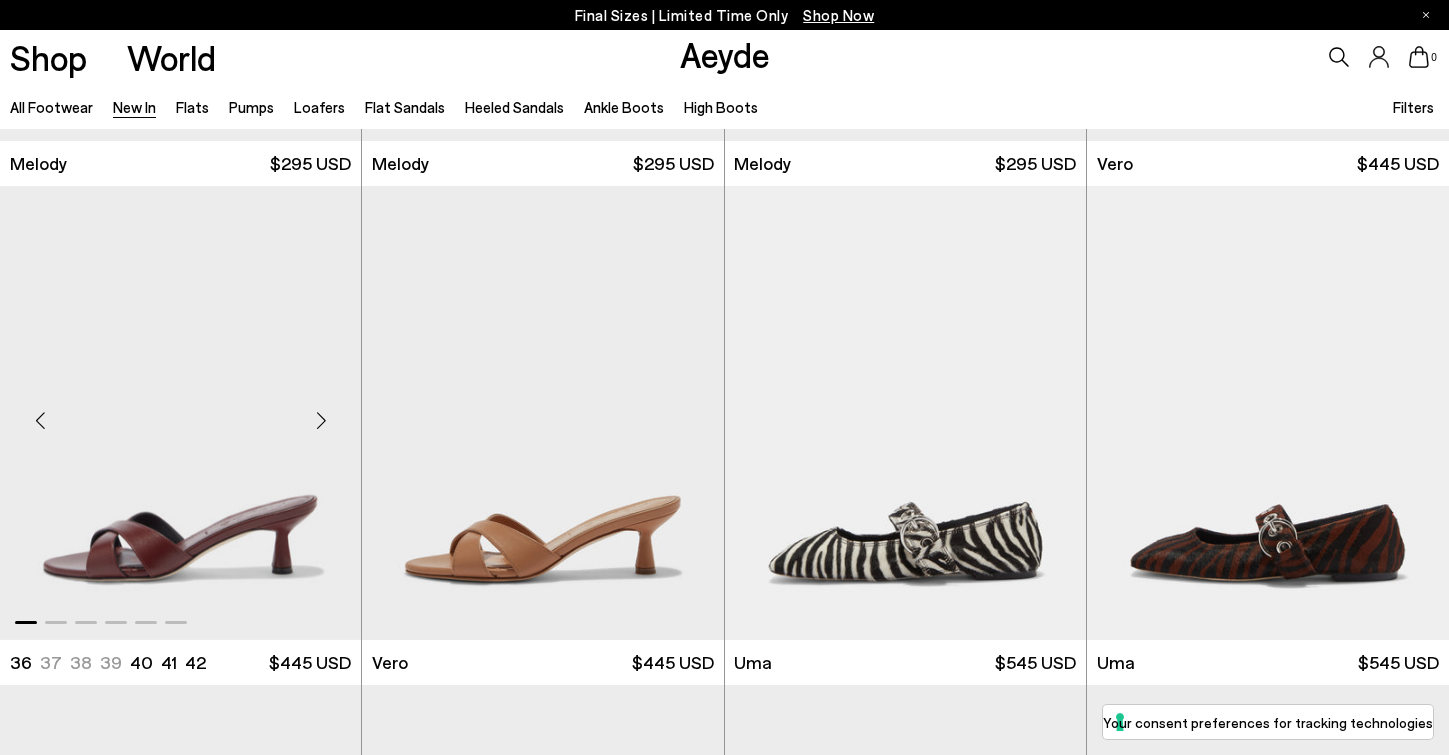 scroll, scrollTop: 12533, scrollLeft: 0, axis: vertical 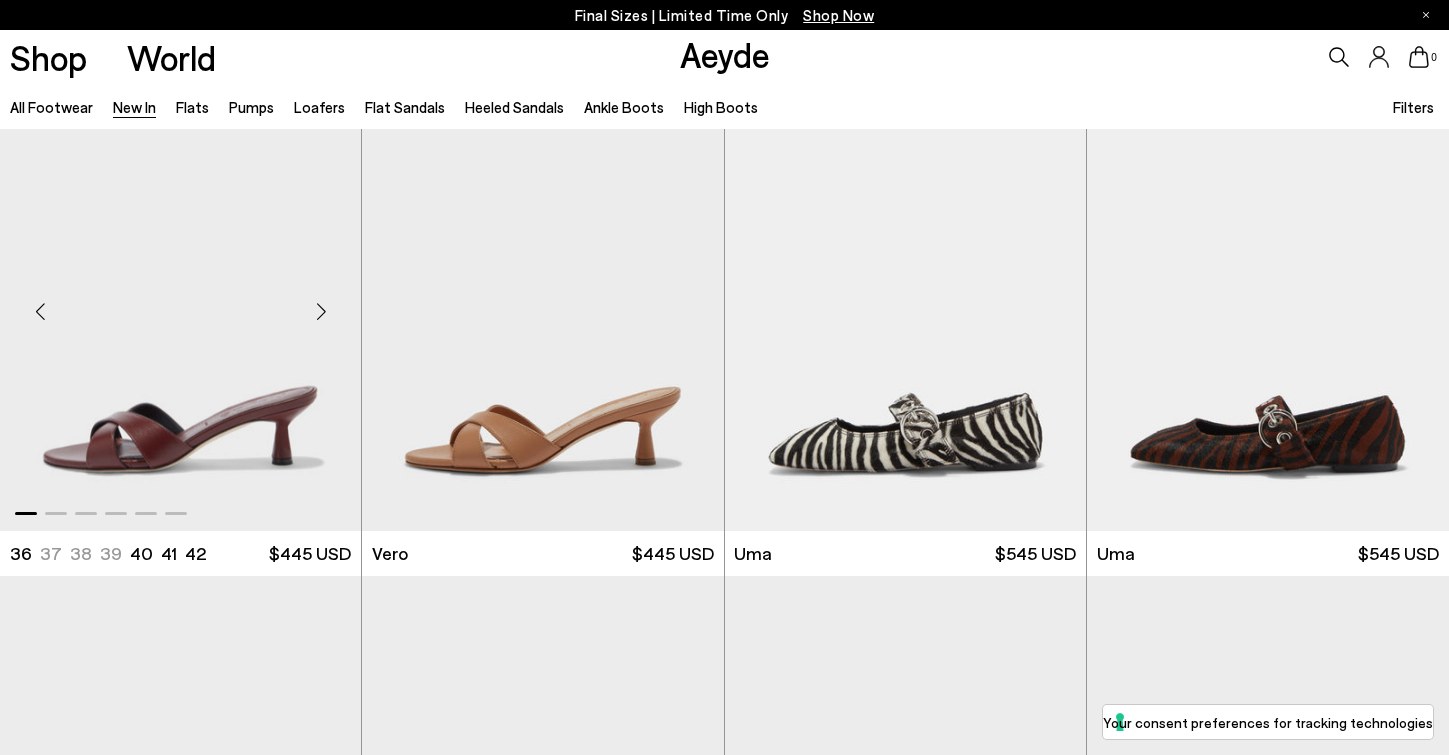 click at bounding box center [321, 312] 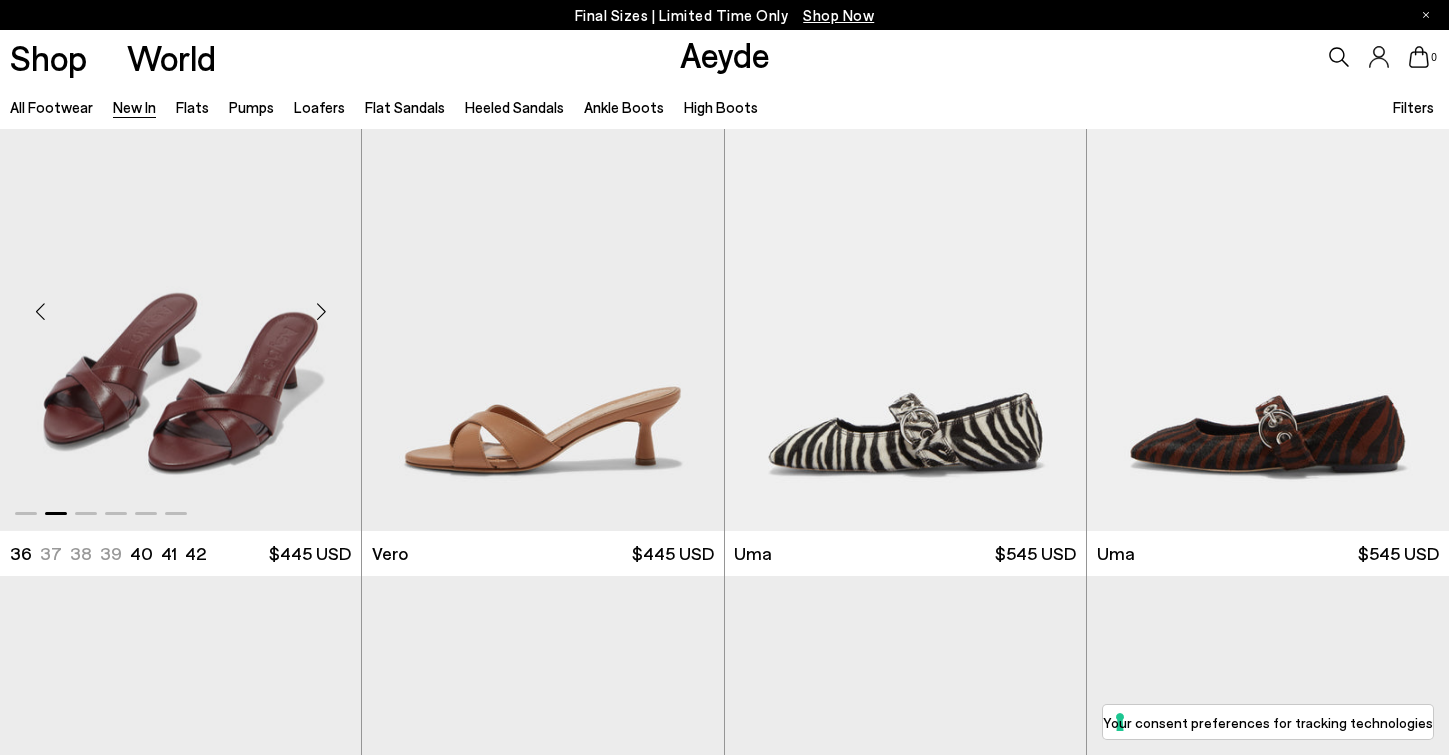 click at bounding box center [321, 312] 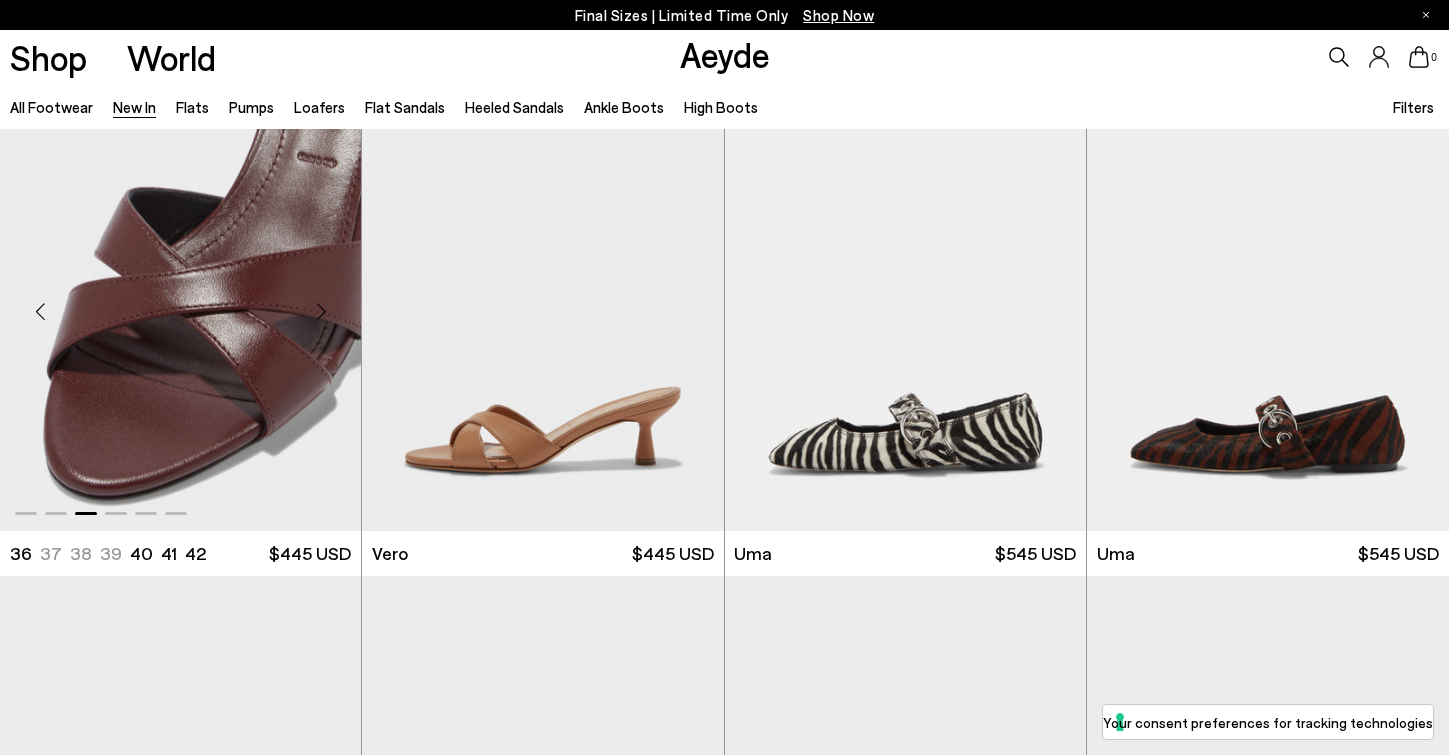 scroll, scrollTop: 13183, scrollLeft: 0, axis: vertical 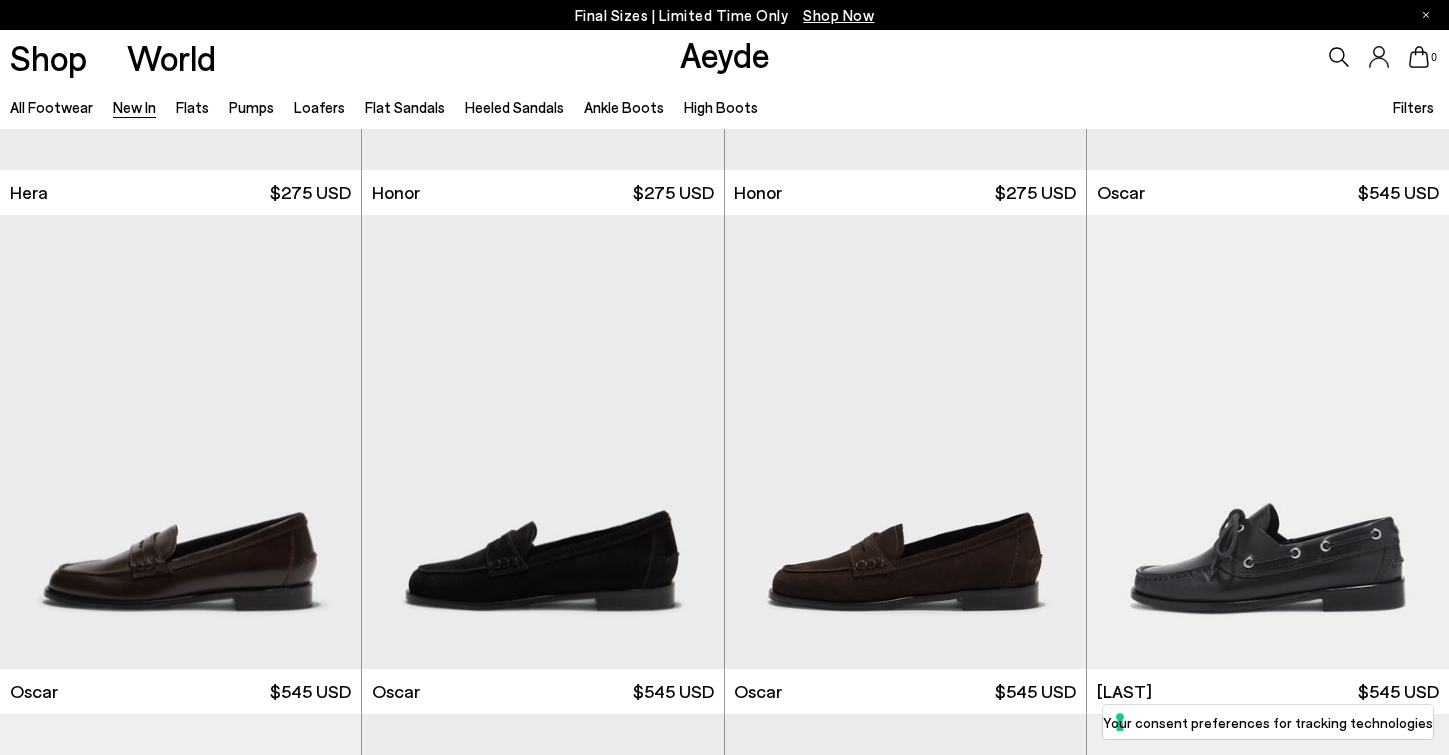 click on "Final Sizes | Limited Time Only
Shop Now" at bounding box center [724, 15] 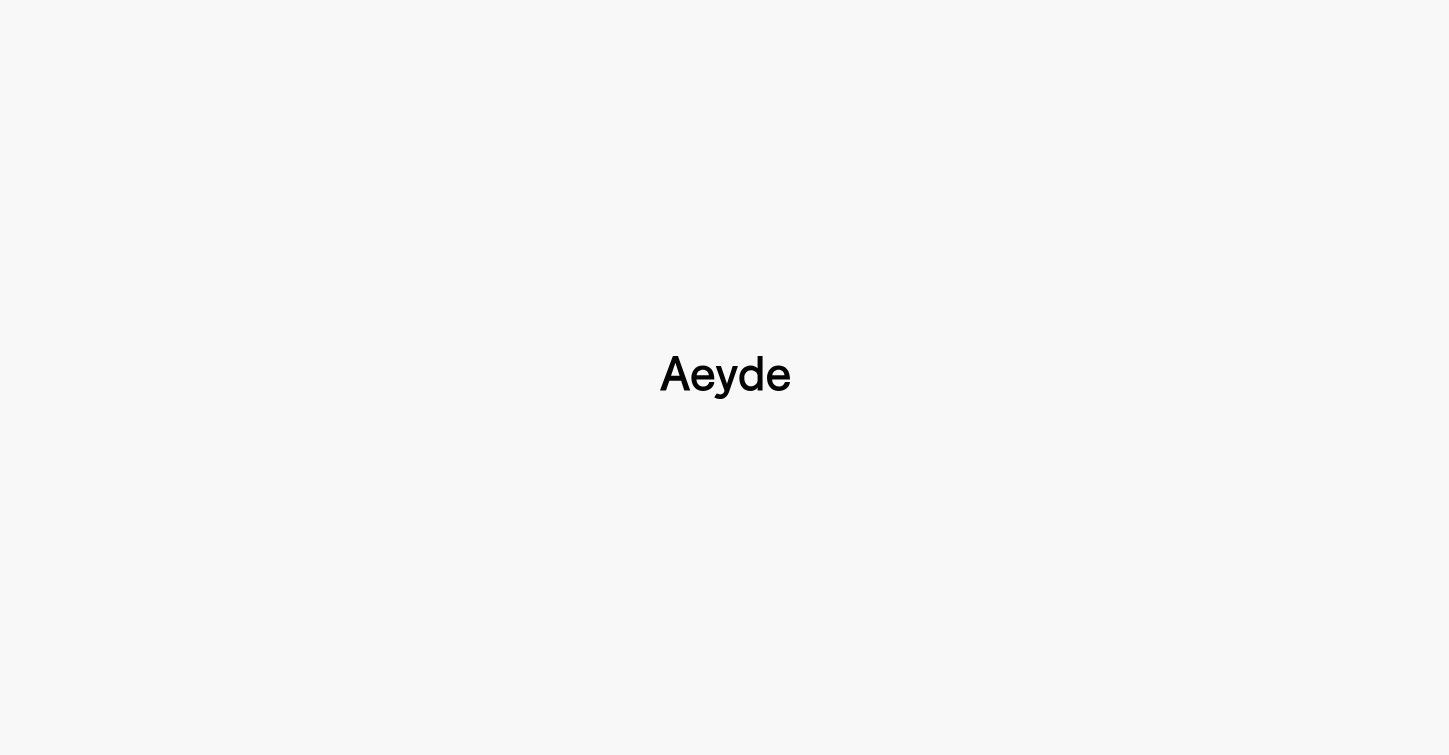 type 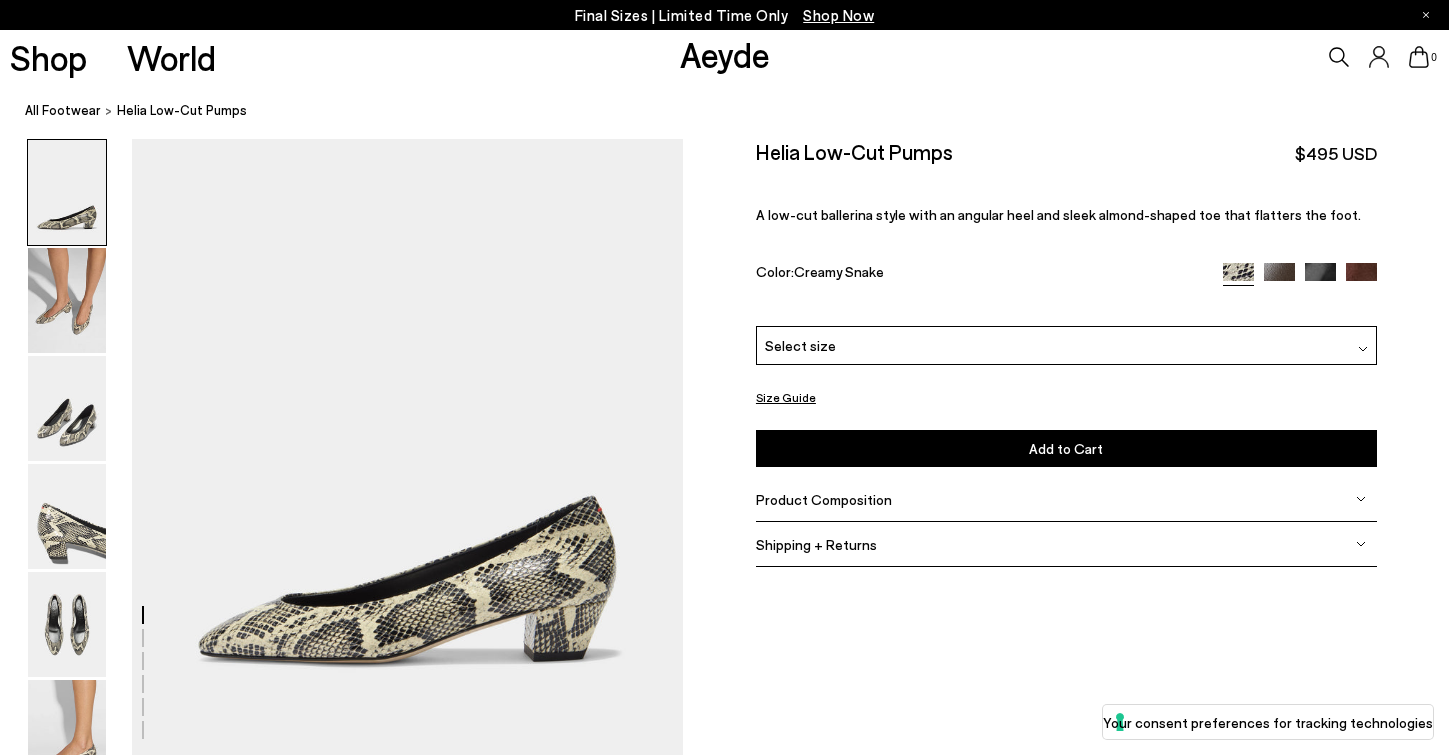 scroll, scrollTop: 0, scrollLeft: 0, axis: both 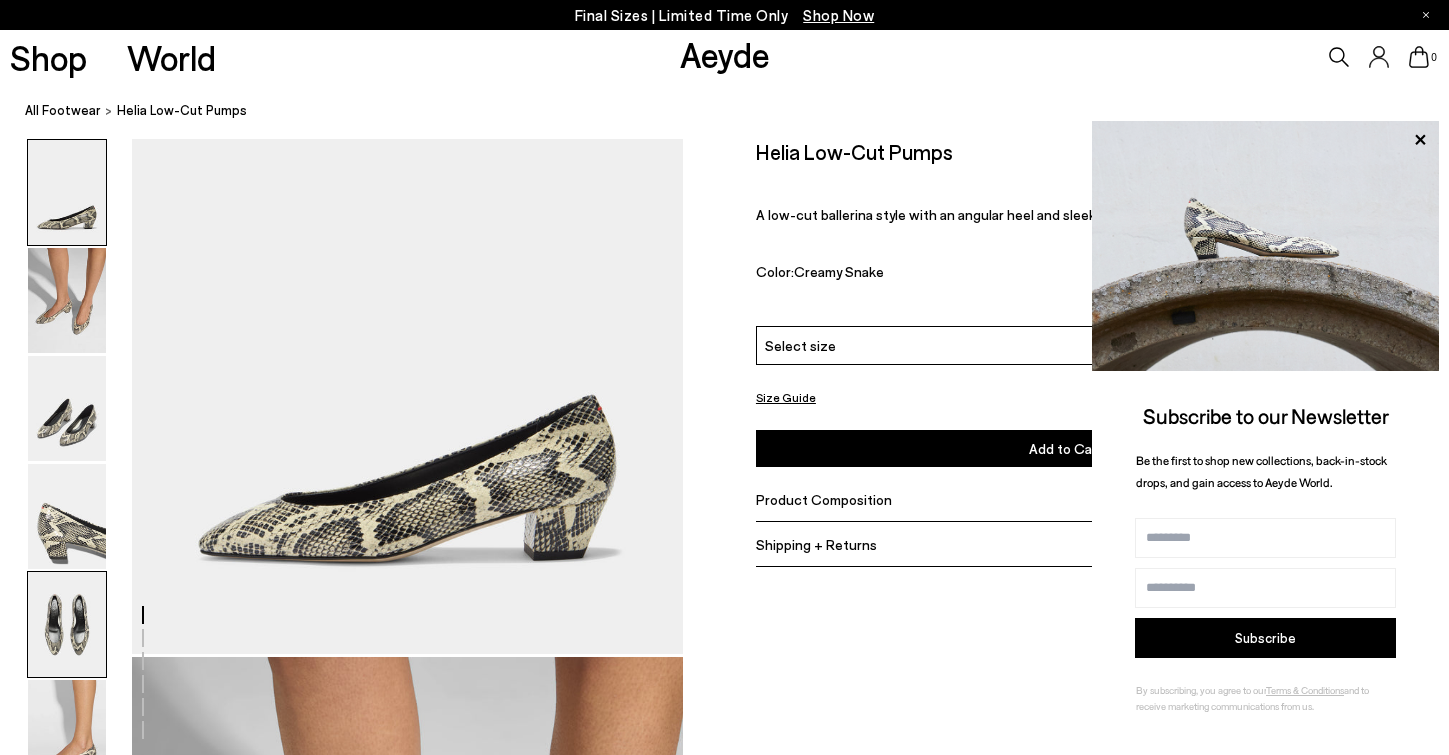 click at bounding box center (67, 624) 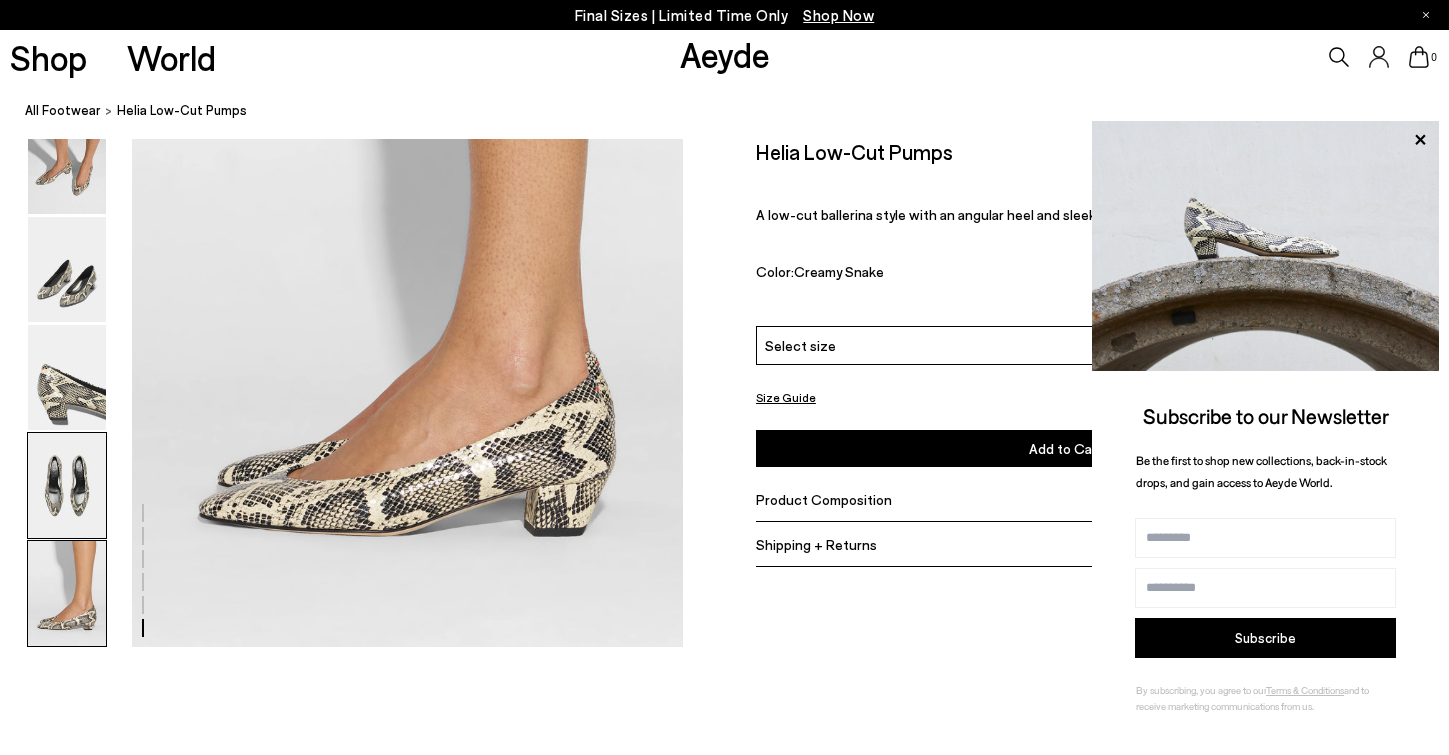 scroll, scrollTop: 3846, scrollLeft: 0, axis: vertical 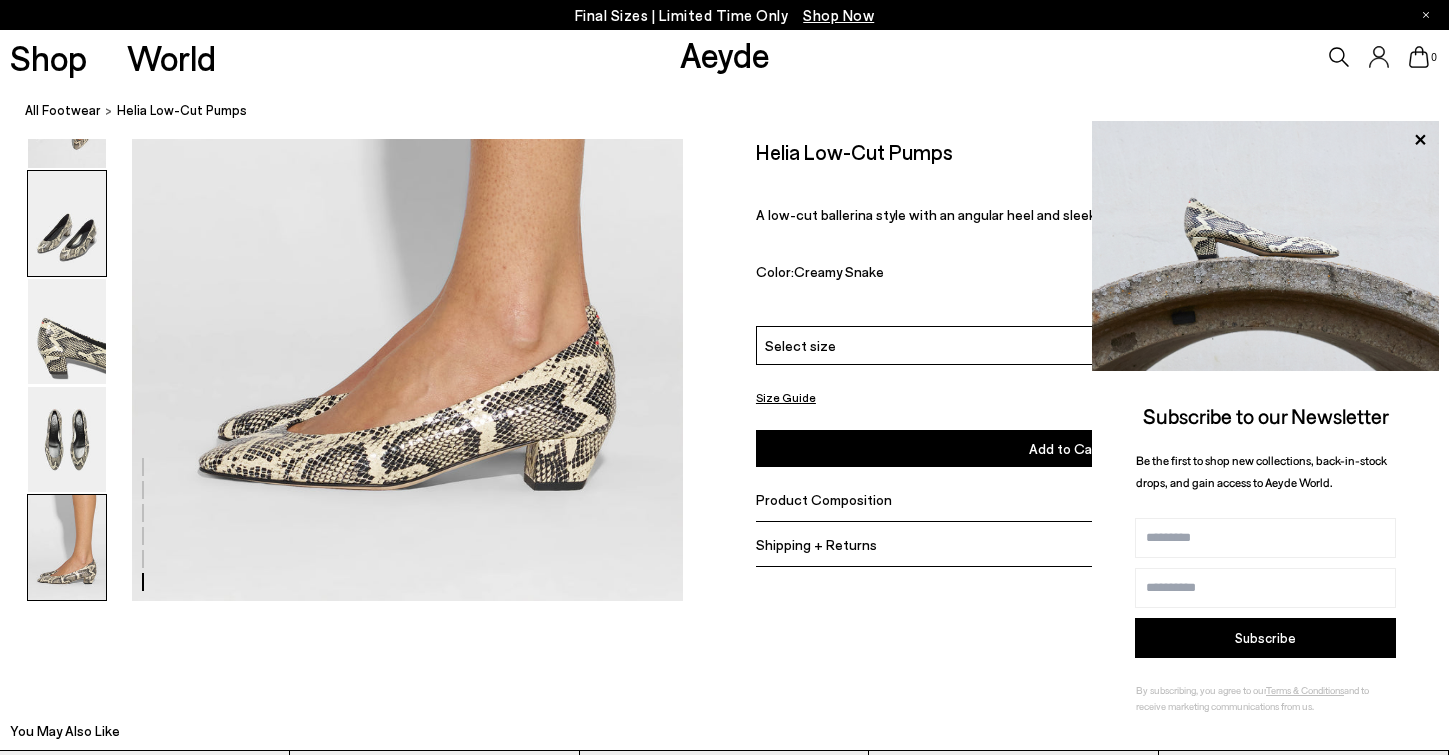 click at bounding box center (67, 223) 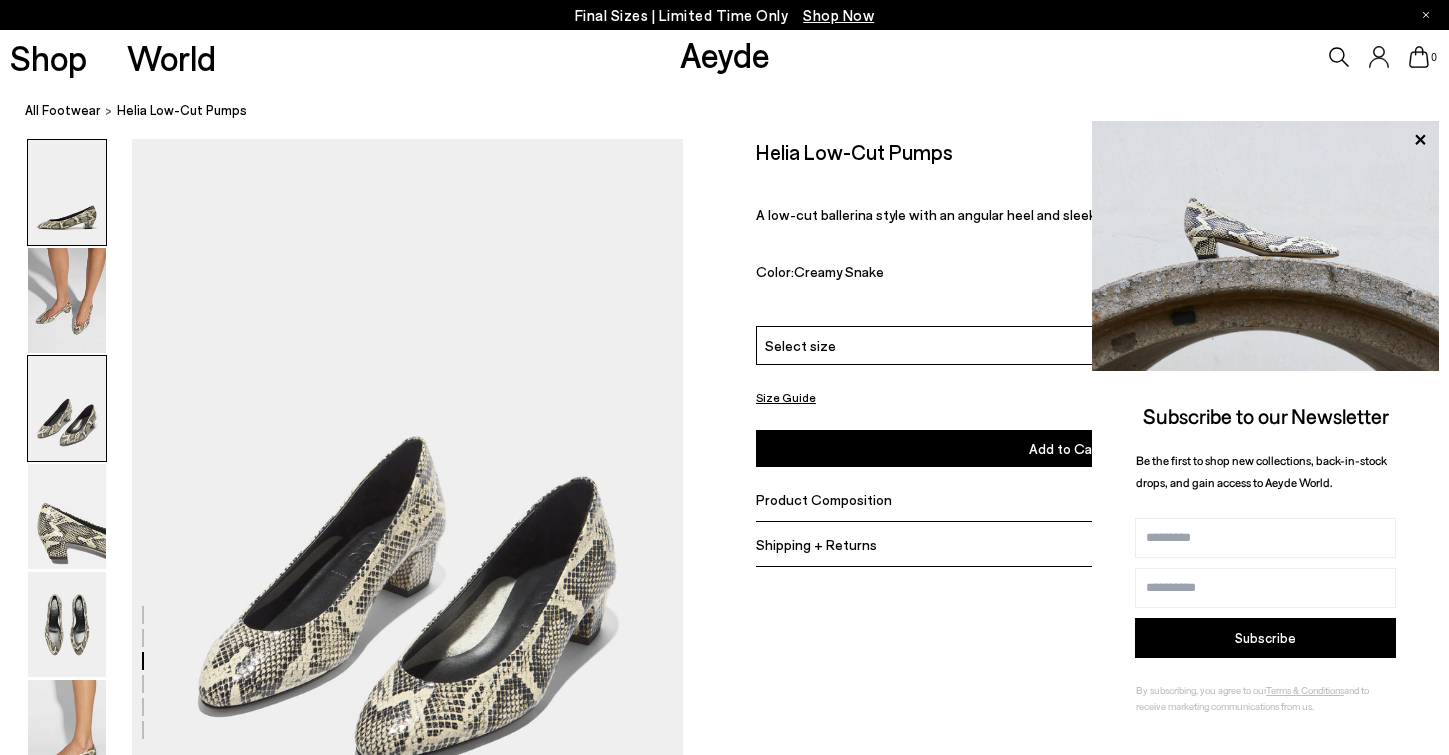 click at bounding box center [67, 192] 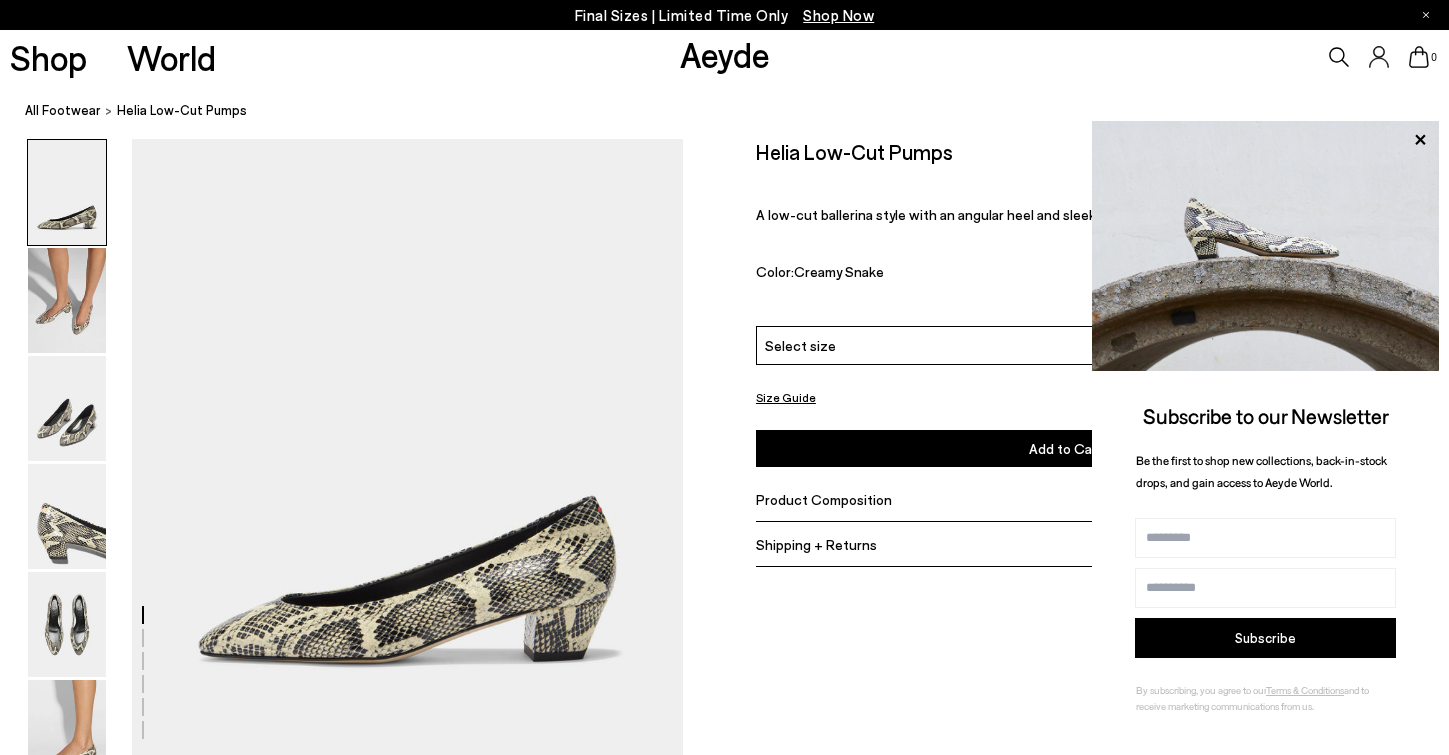 scroll, scrollTop: 2, scrollLeft: 0, axis: vertical 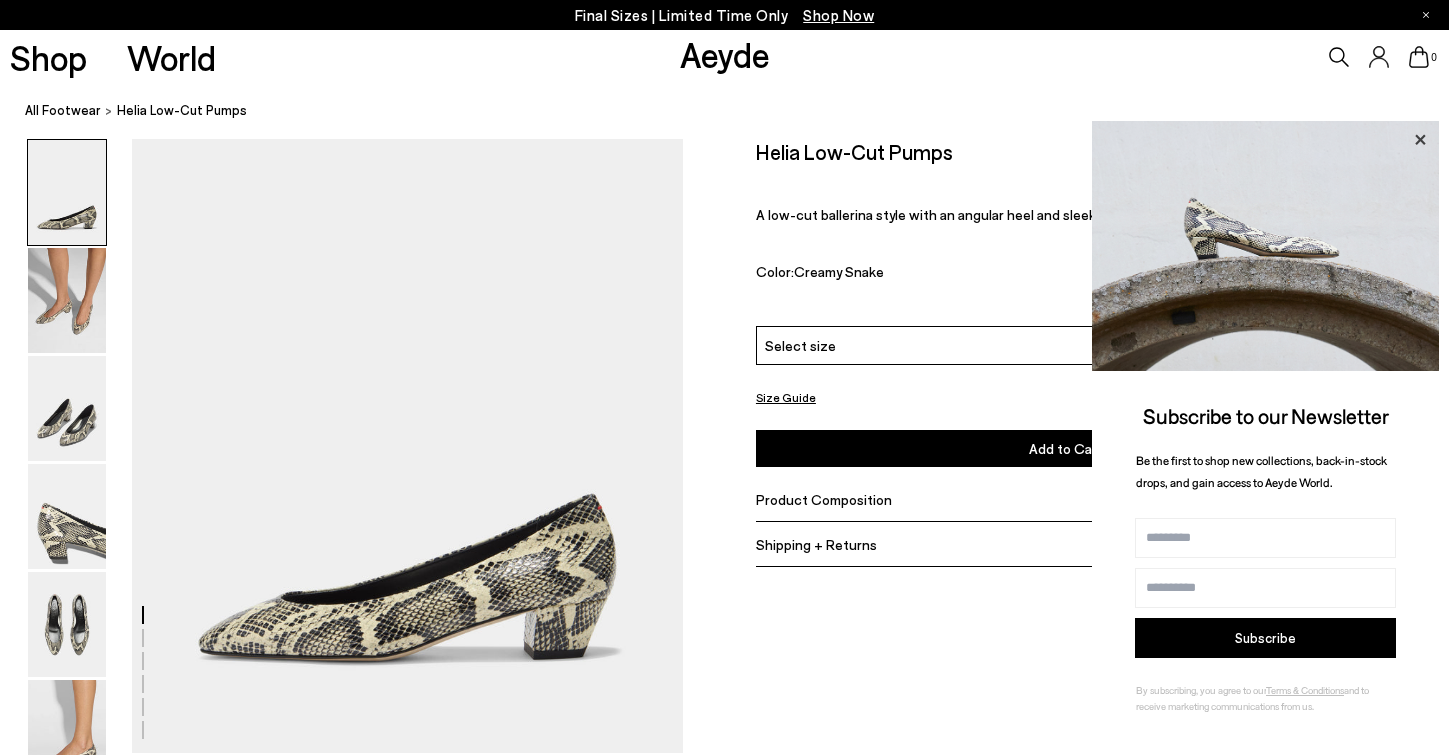 click 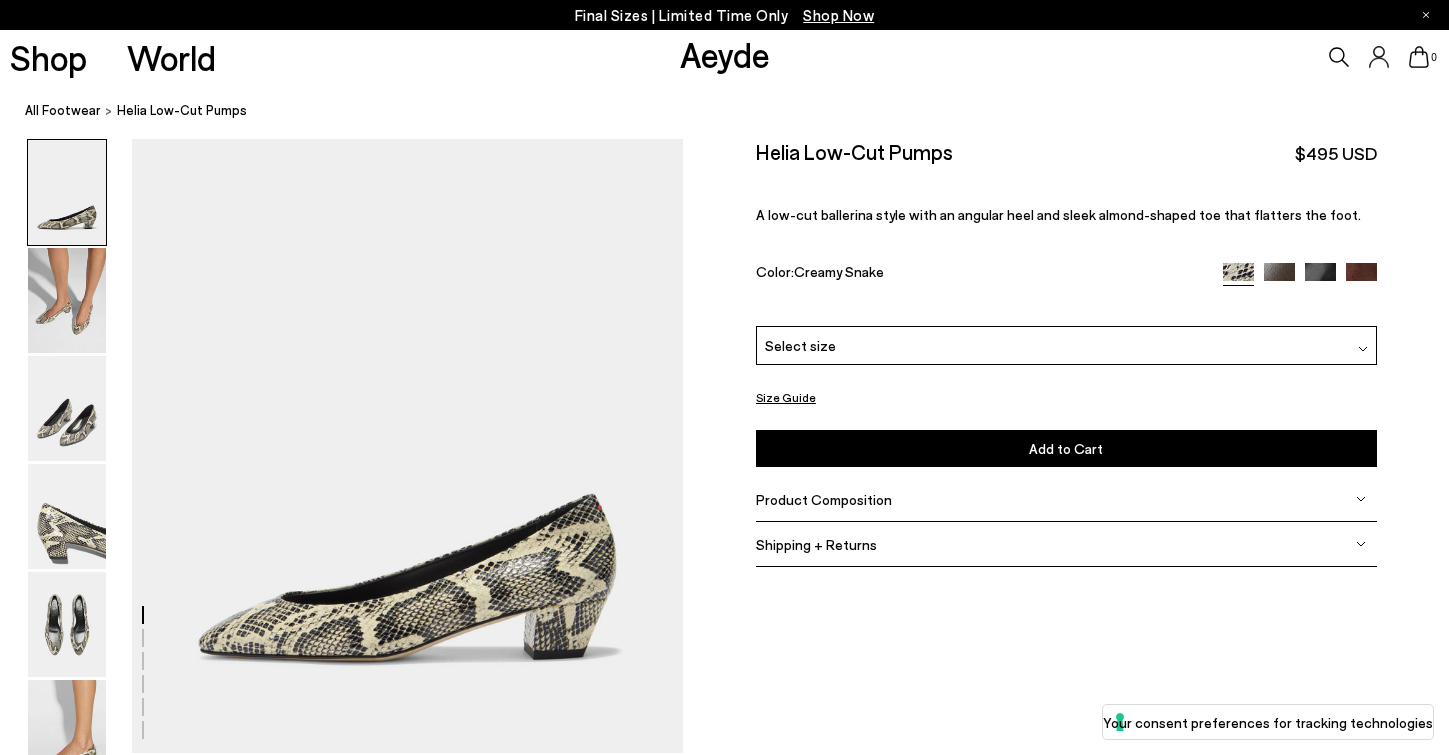 click at bounding box center (1361, 278) 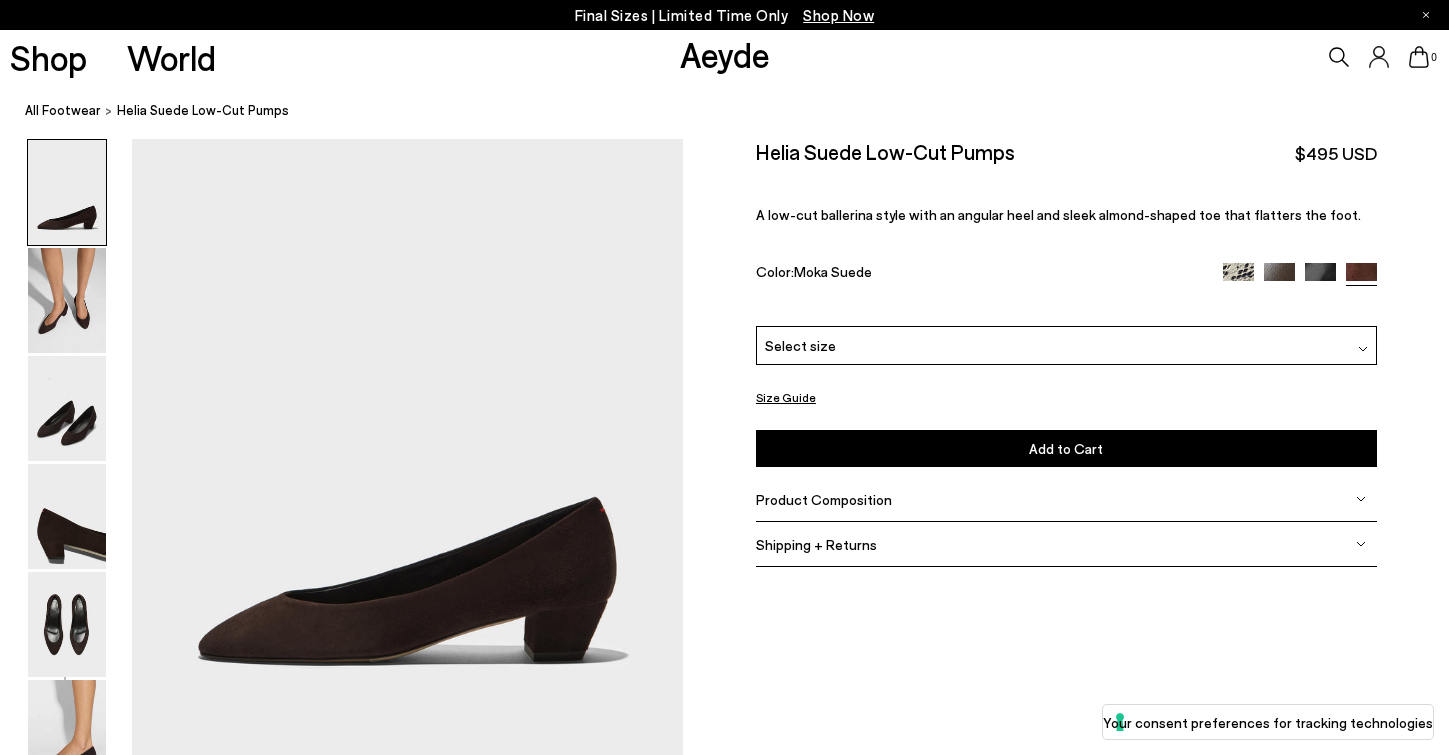 scroll, scrollTop: 0, scrollLeft: 0, axis: both 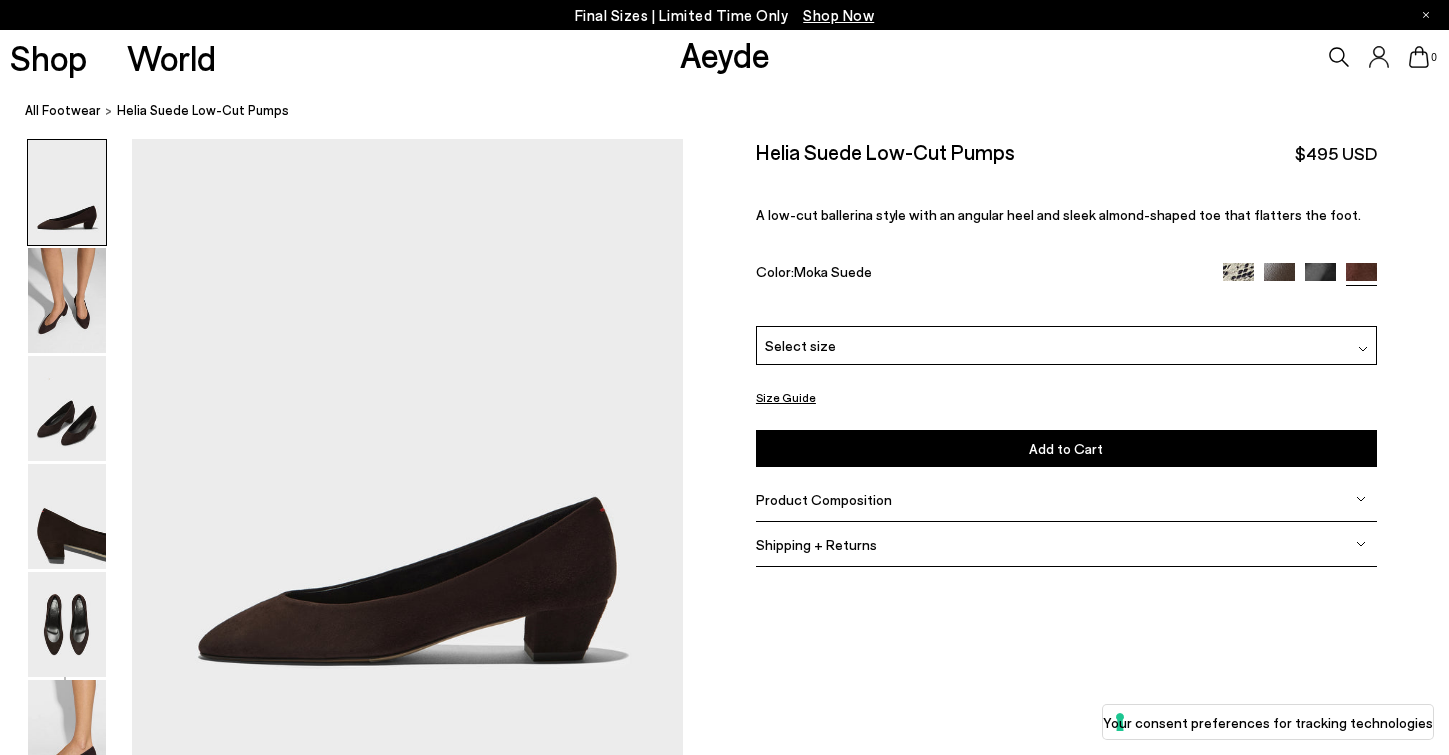 click at bounding box center (1279, 278) 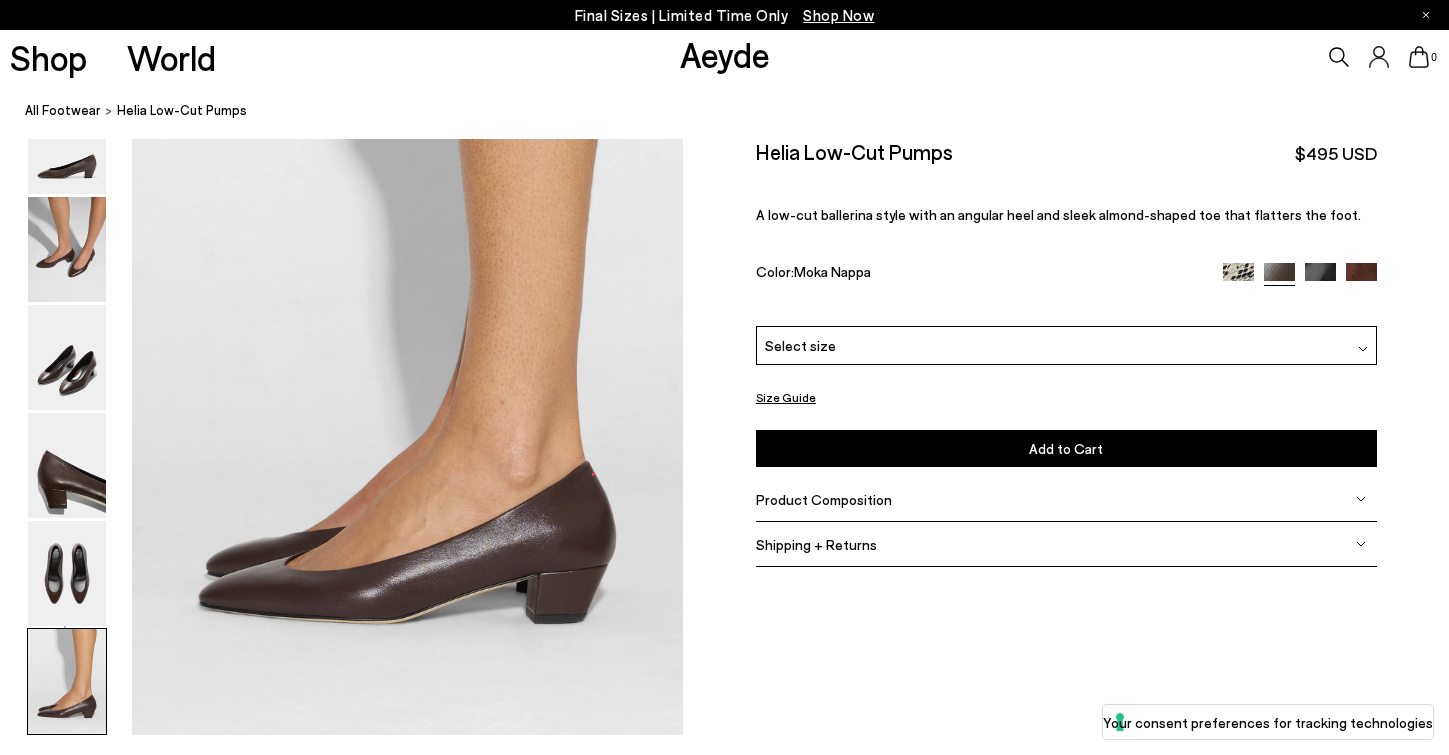 scroll, scrollTop: 3727, scrollLeft: 0, axis: vertical 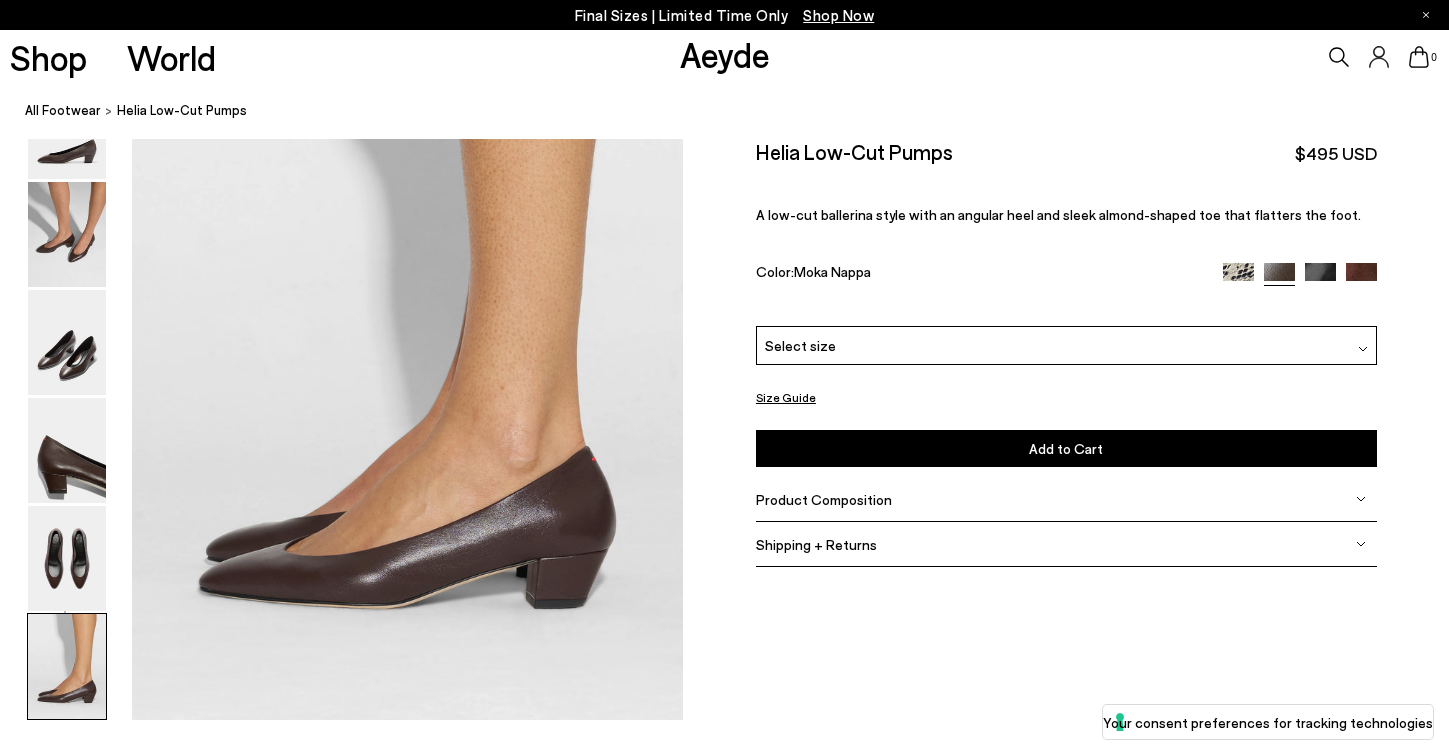 click at bounding box center (1361, 278) 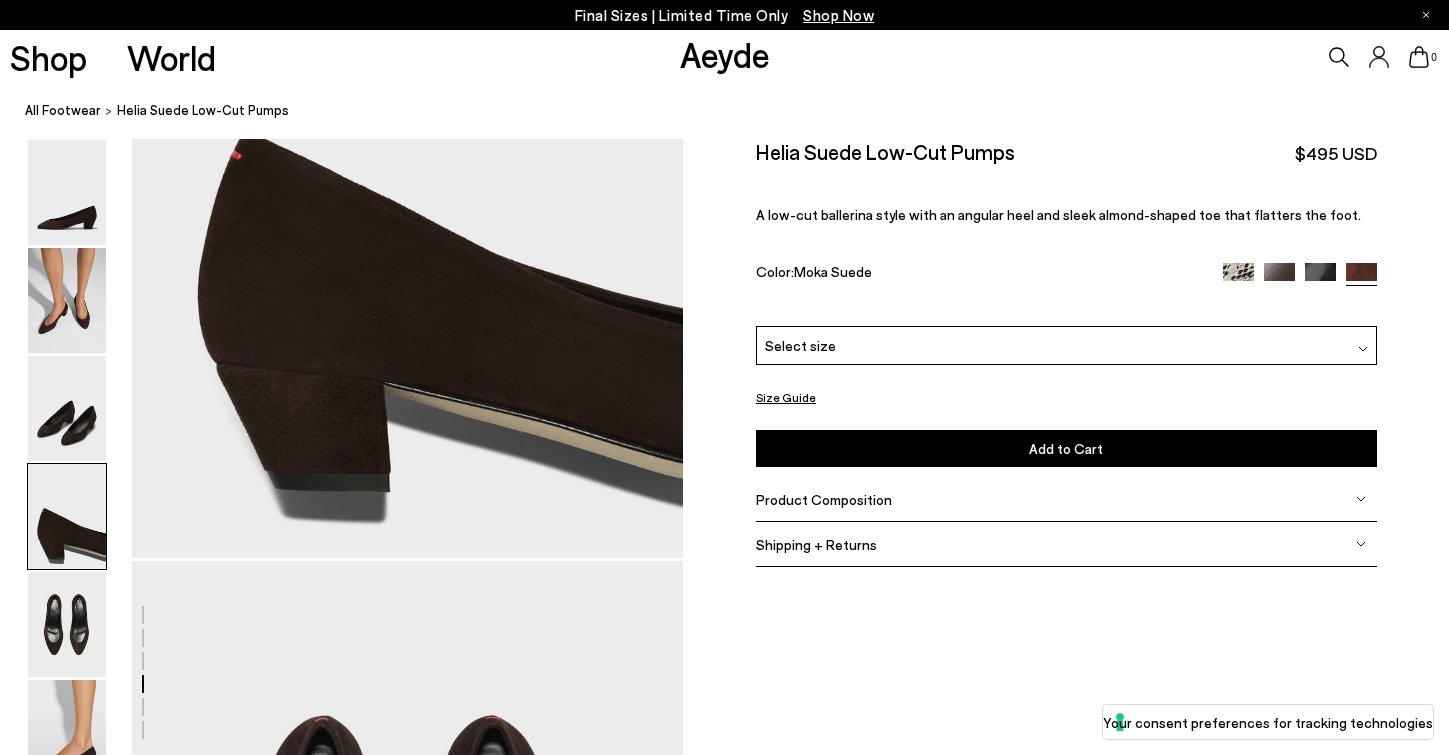 scroll, scrollTop: 2320, scrollLeft: 0, axis: vertical 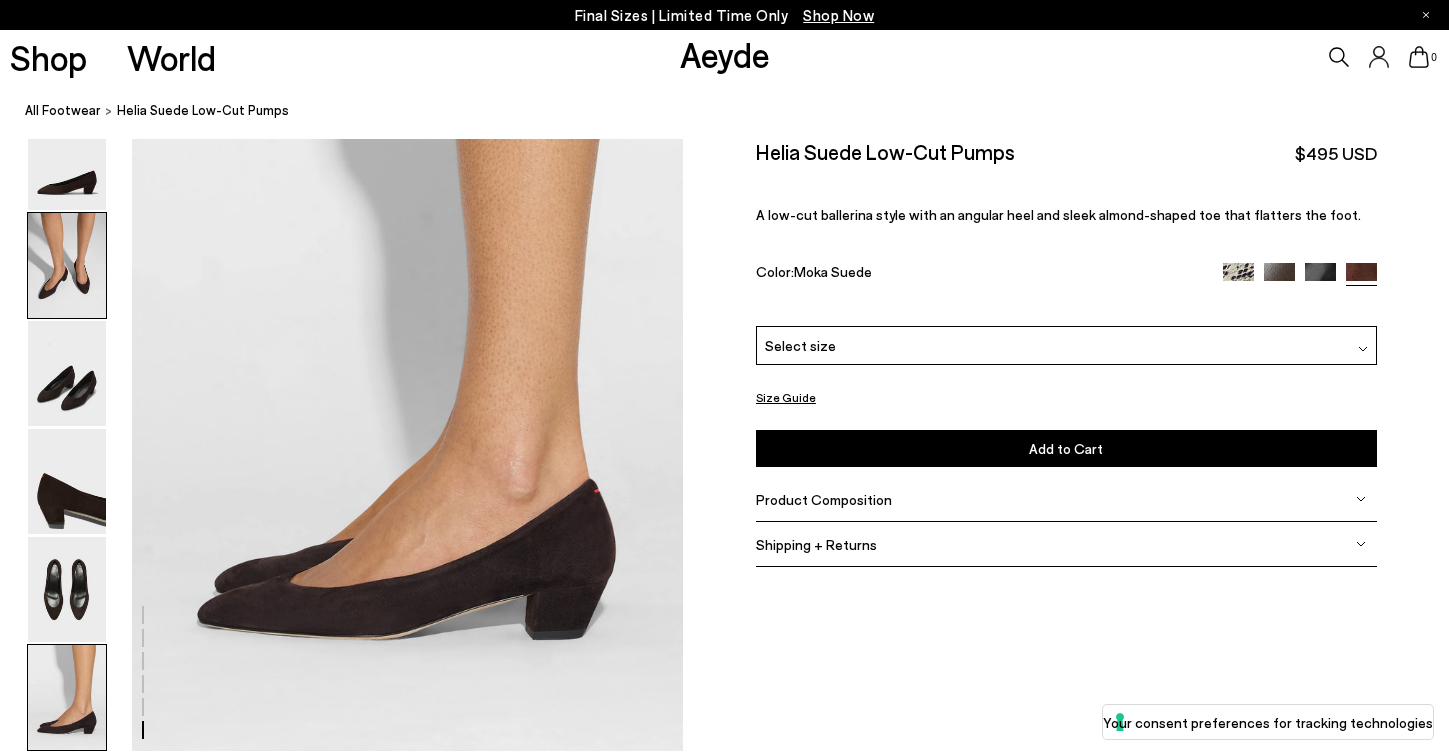 click at bounding box center (67, 265) 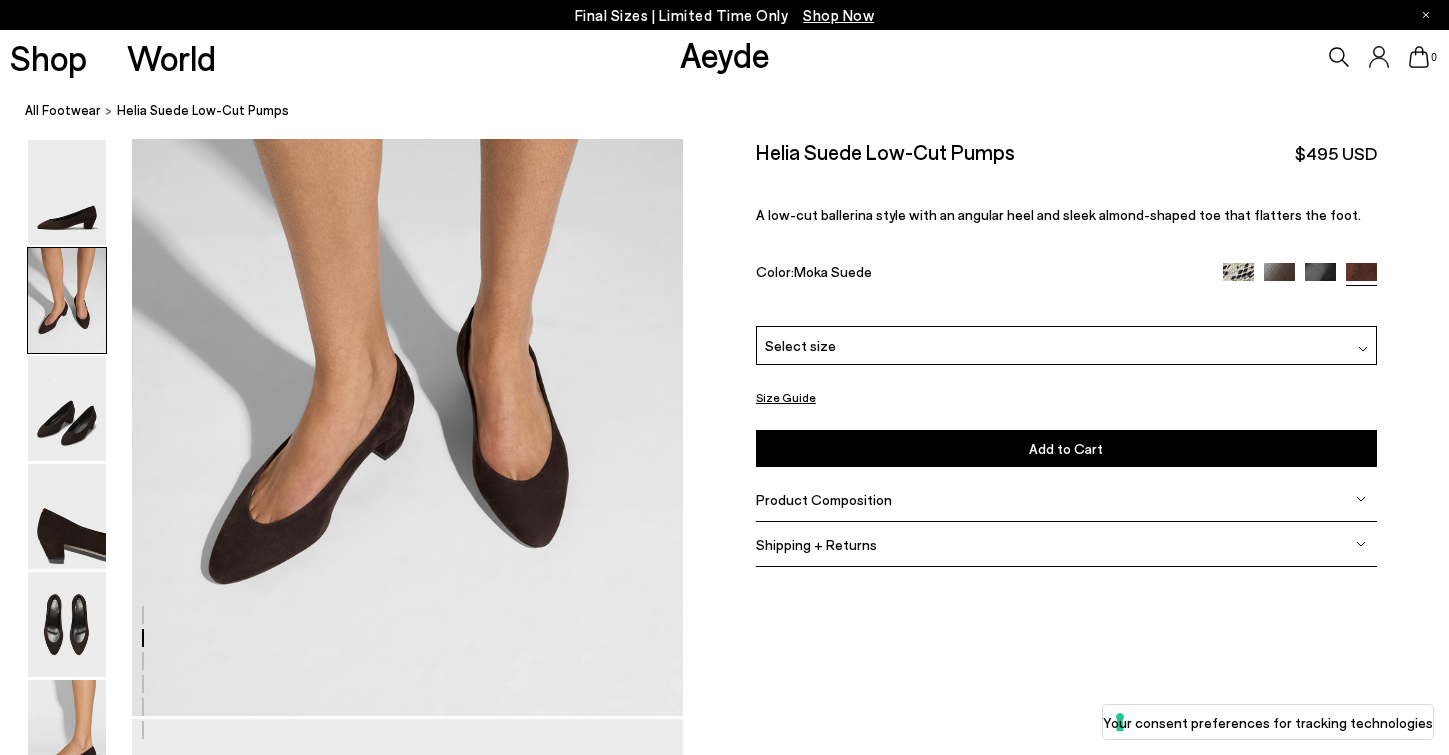 scroll, scrollTop: 788, scrollLeft: 0, axis: vertical 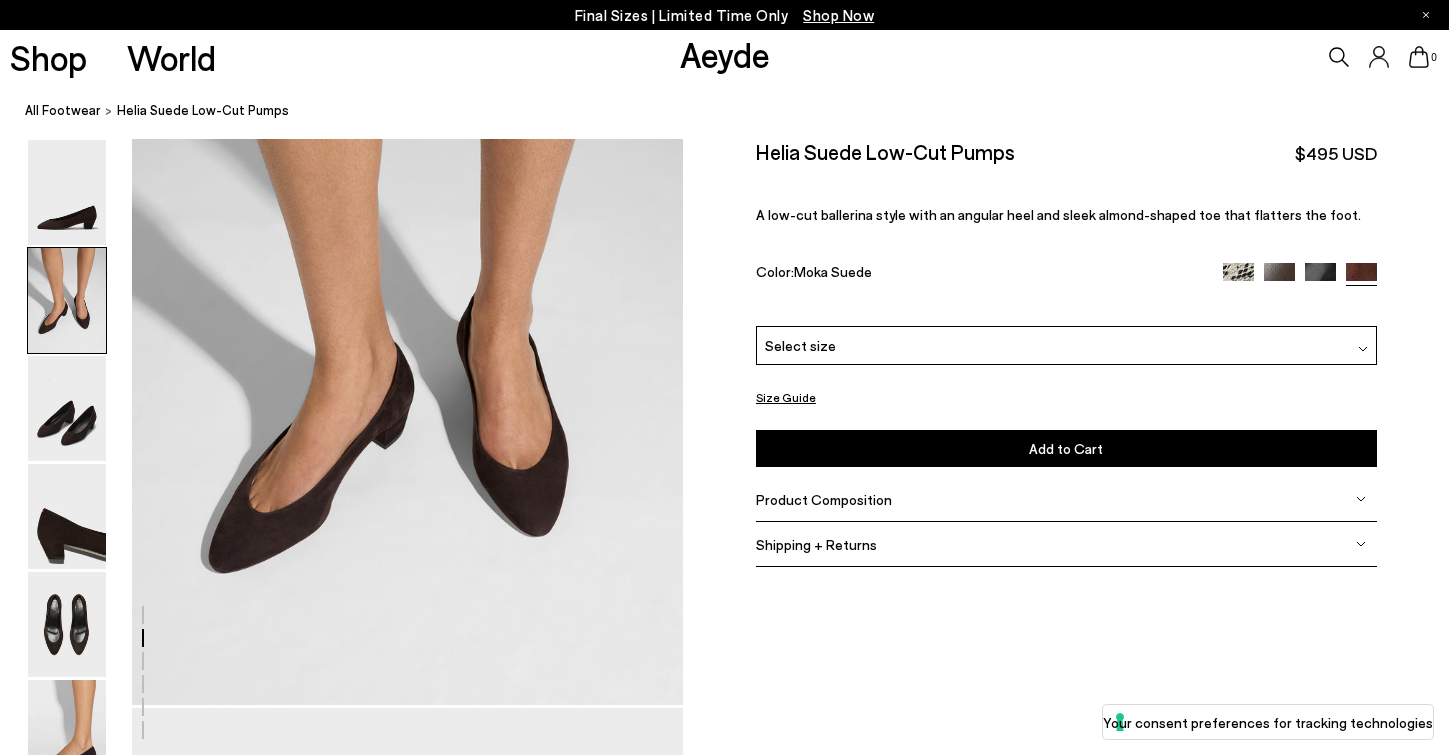 click at bounding box center [1238, 278] 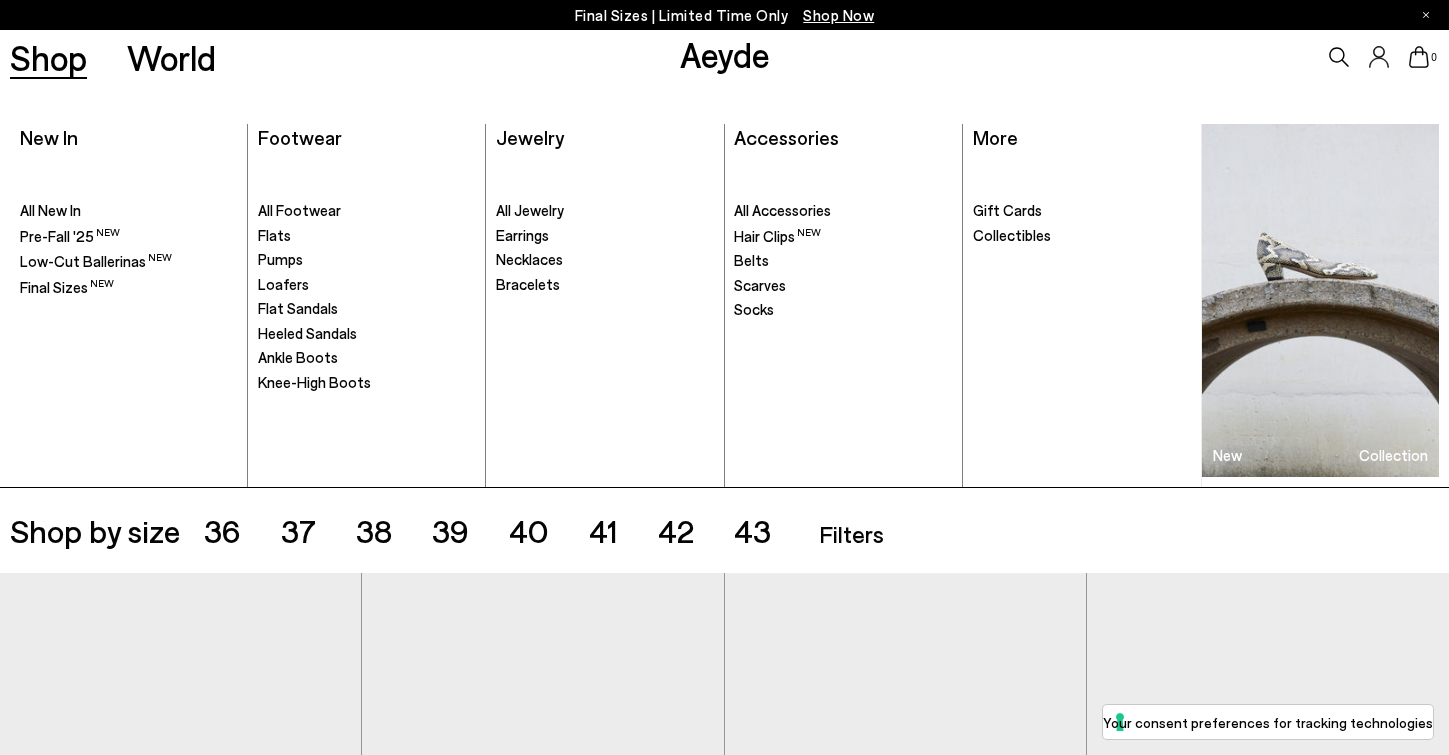 scroll, scrollTop: 0, scrollLeft: 0, axis: both 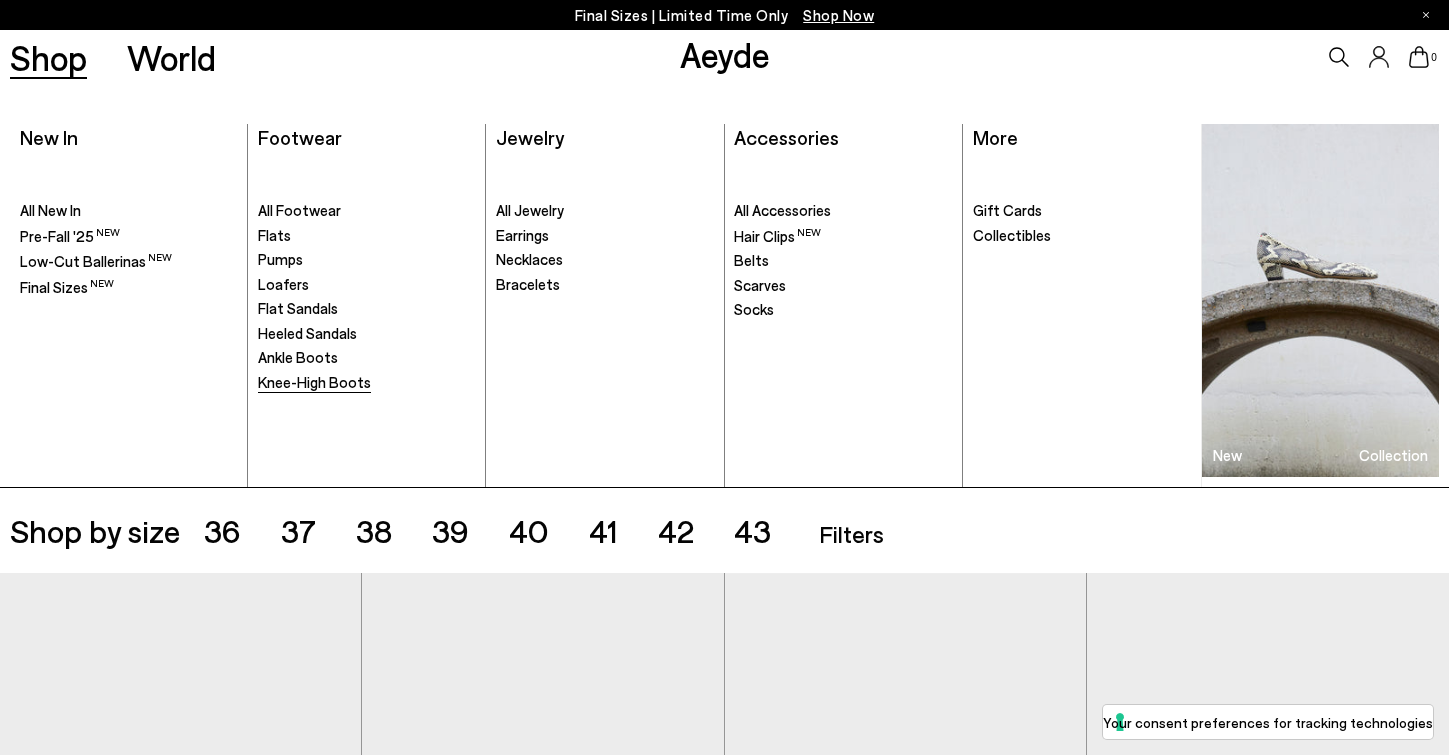 click on "Knee-High Boots" at bounding box center [314, 382] 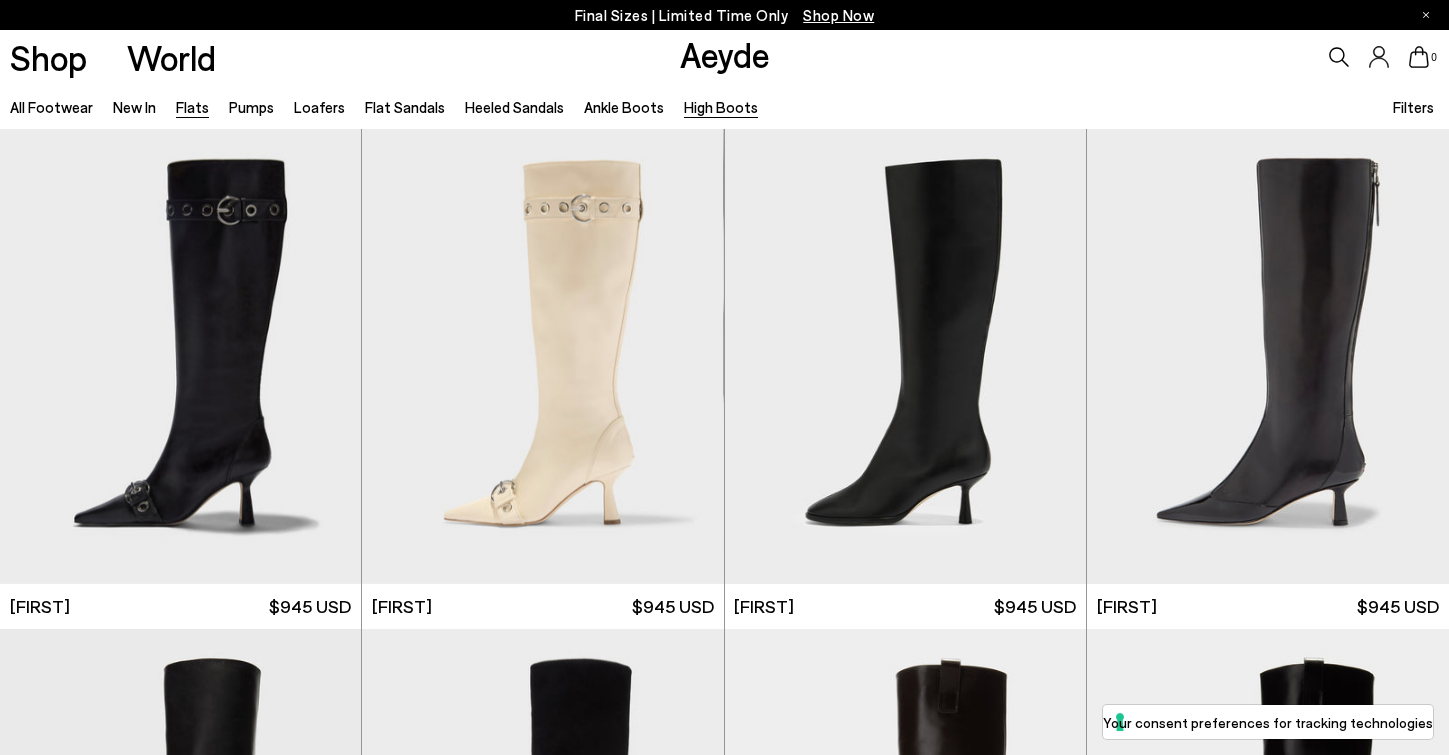 scroll, scrollTop: 0, scrollLeft: 0, axis: both 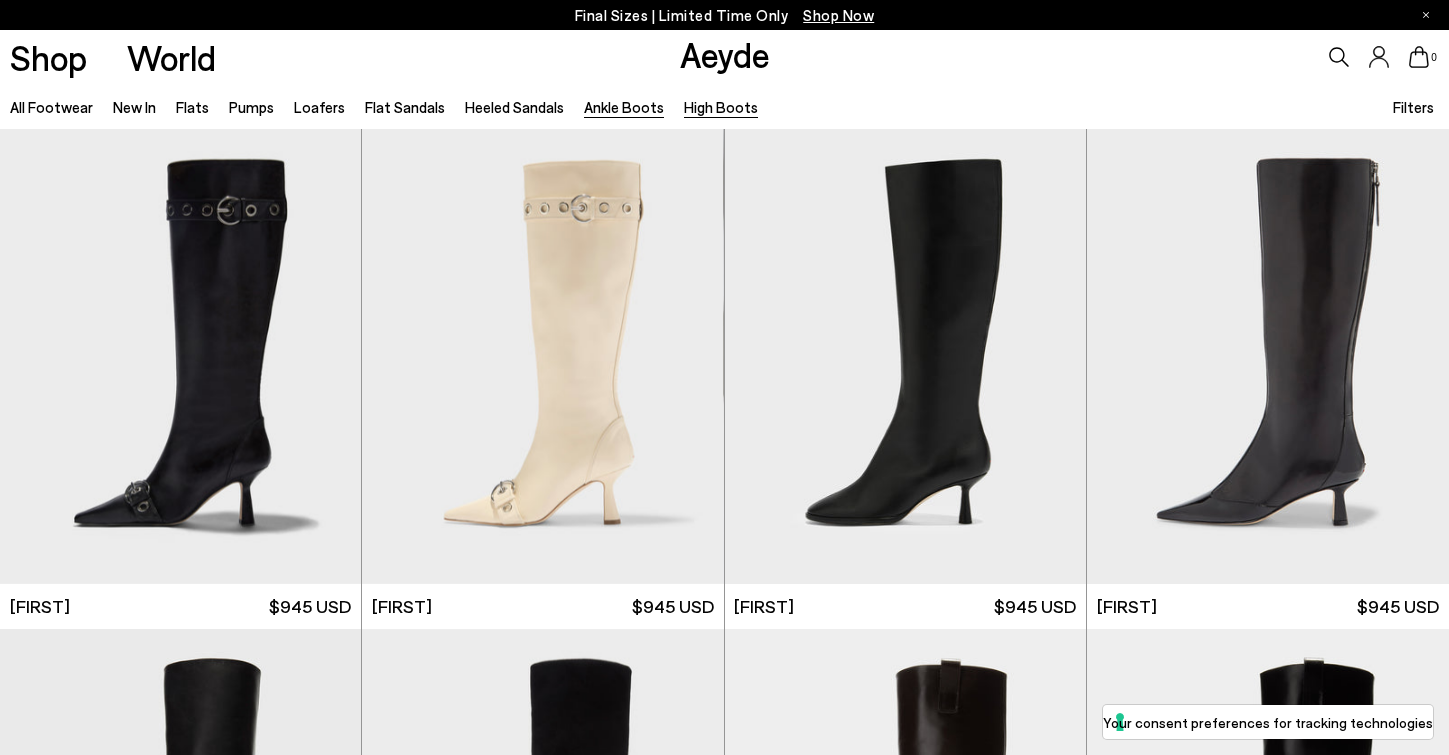 click on "Ankle Boots" at bounding box center [624, 107] 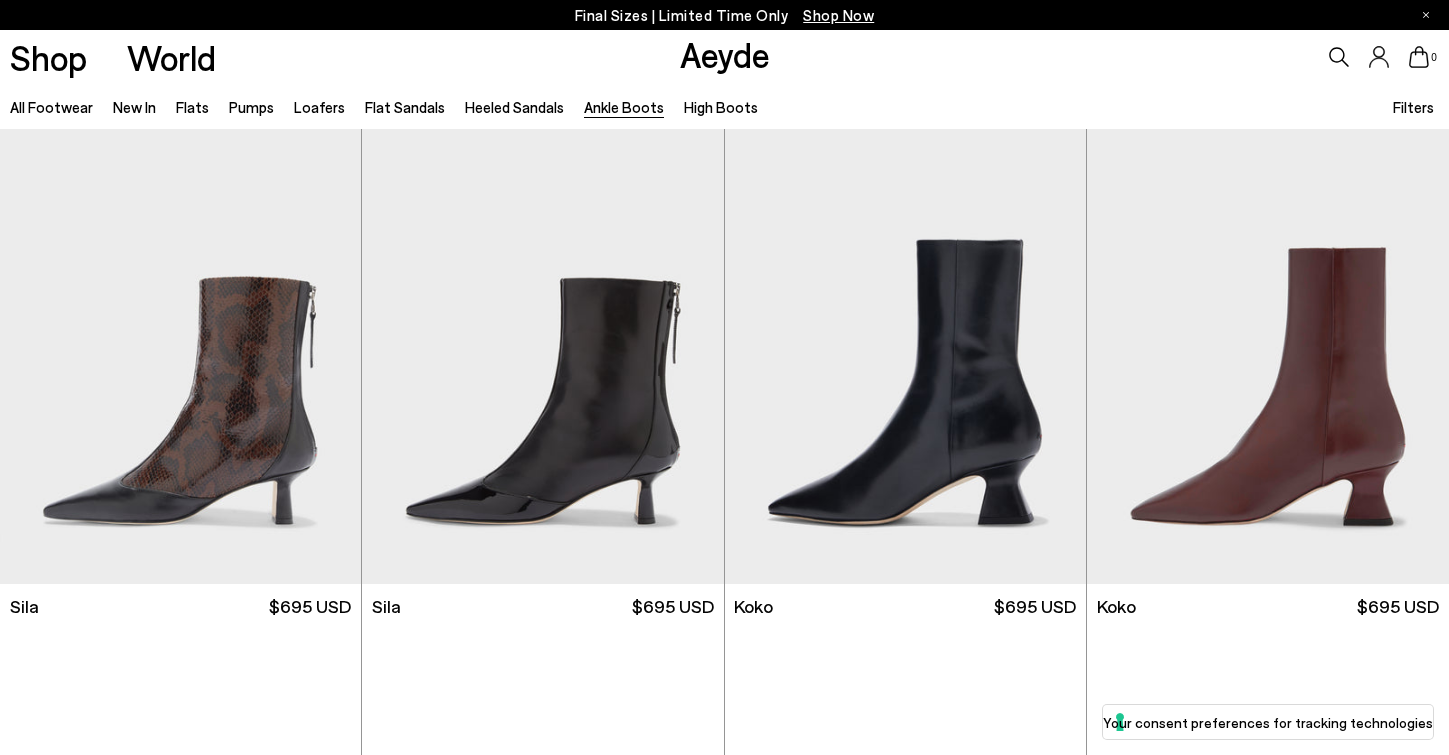 scroll, scrollTop: 0, scrollLeft: 0, axis: both 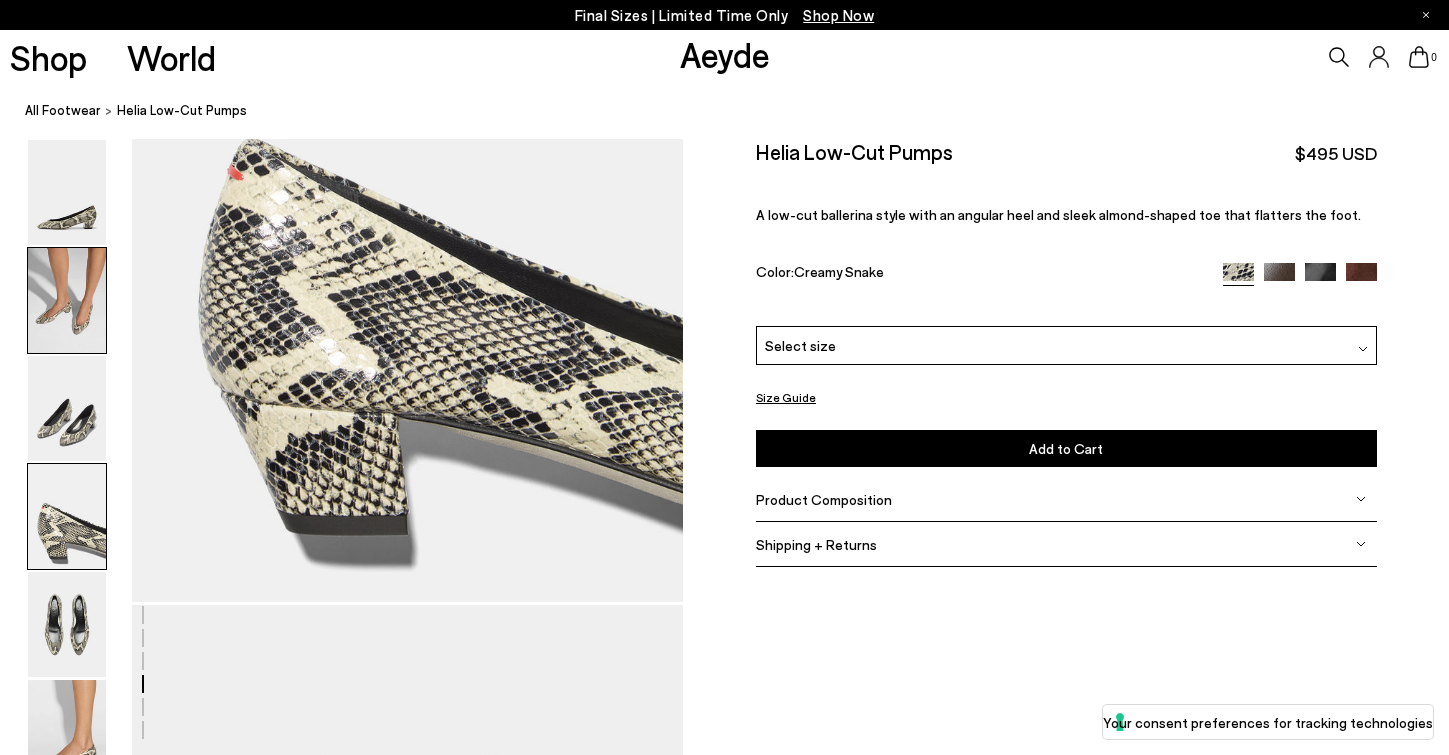 click at bounding box center [67, 300] 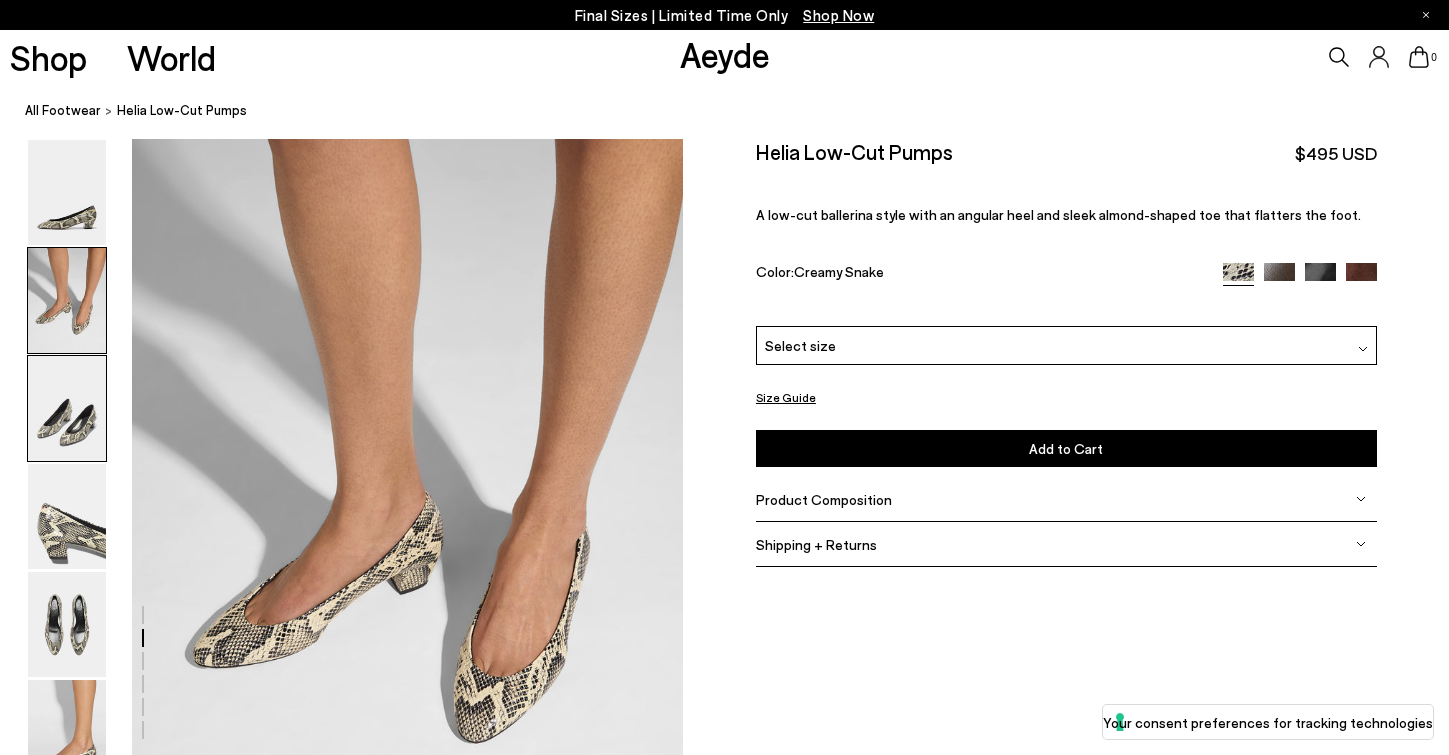 click at bounding box center (67, 408) 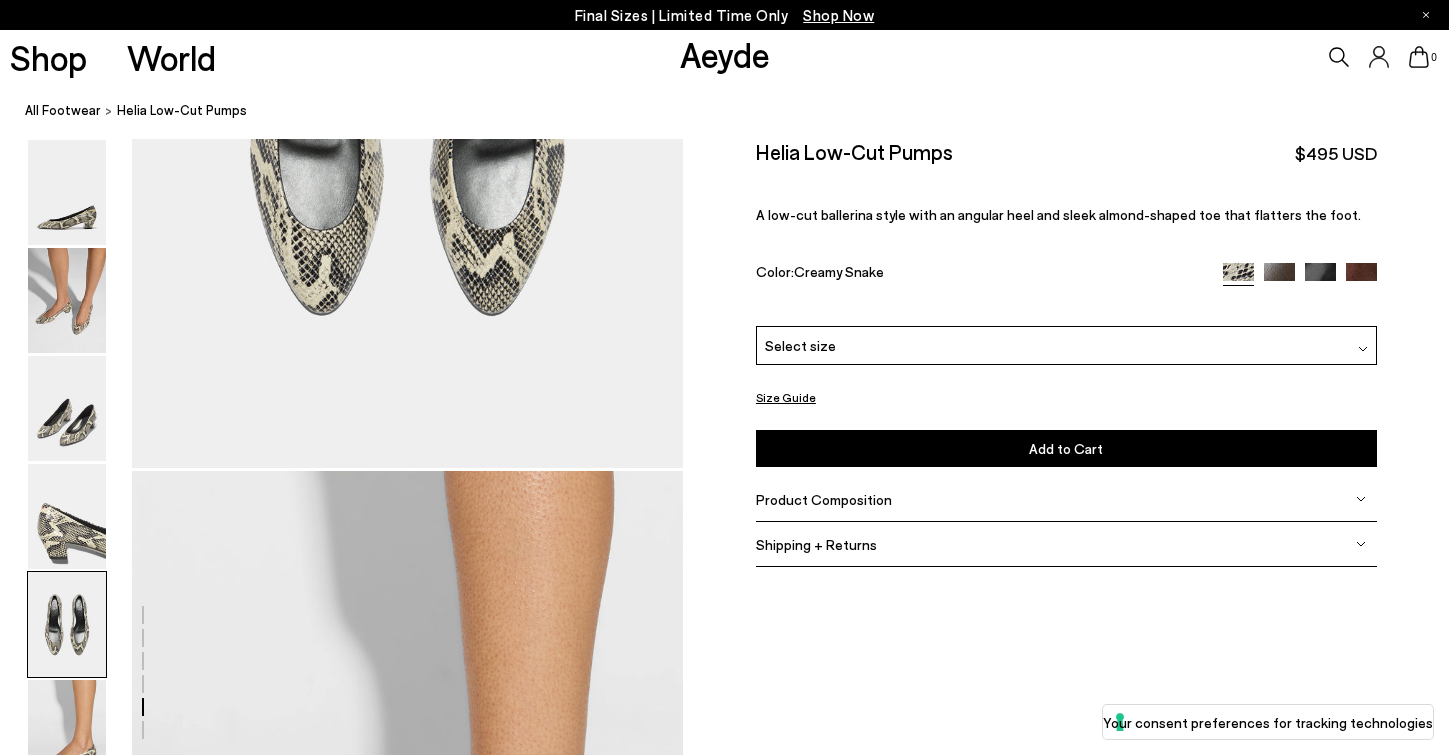 scroll, scrollTop: 2803, scrollLeft: 0, axis: vertical 